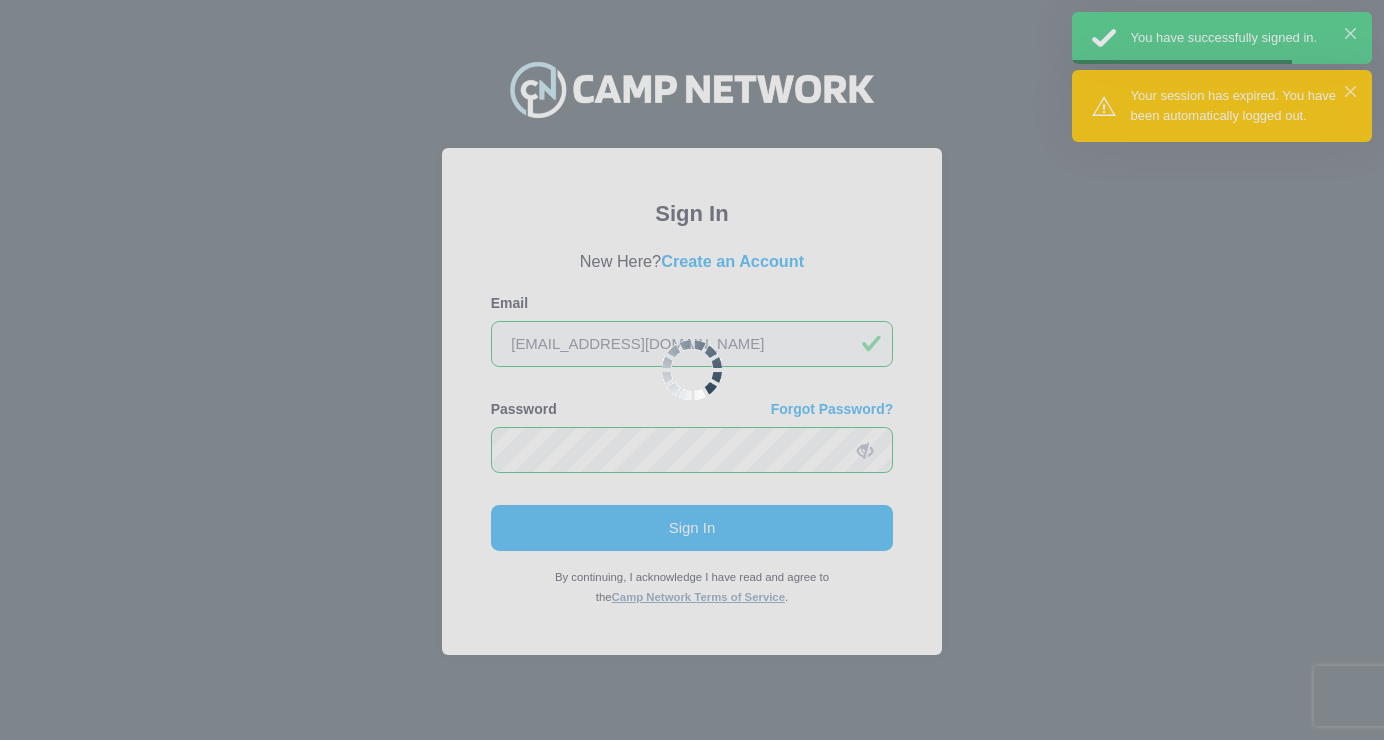 scroll, scrollTop: 0, scrollLeft: 0, axis: both 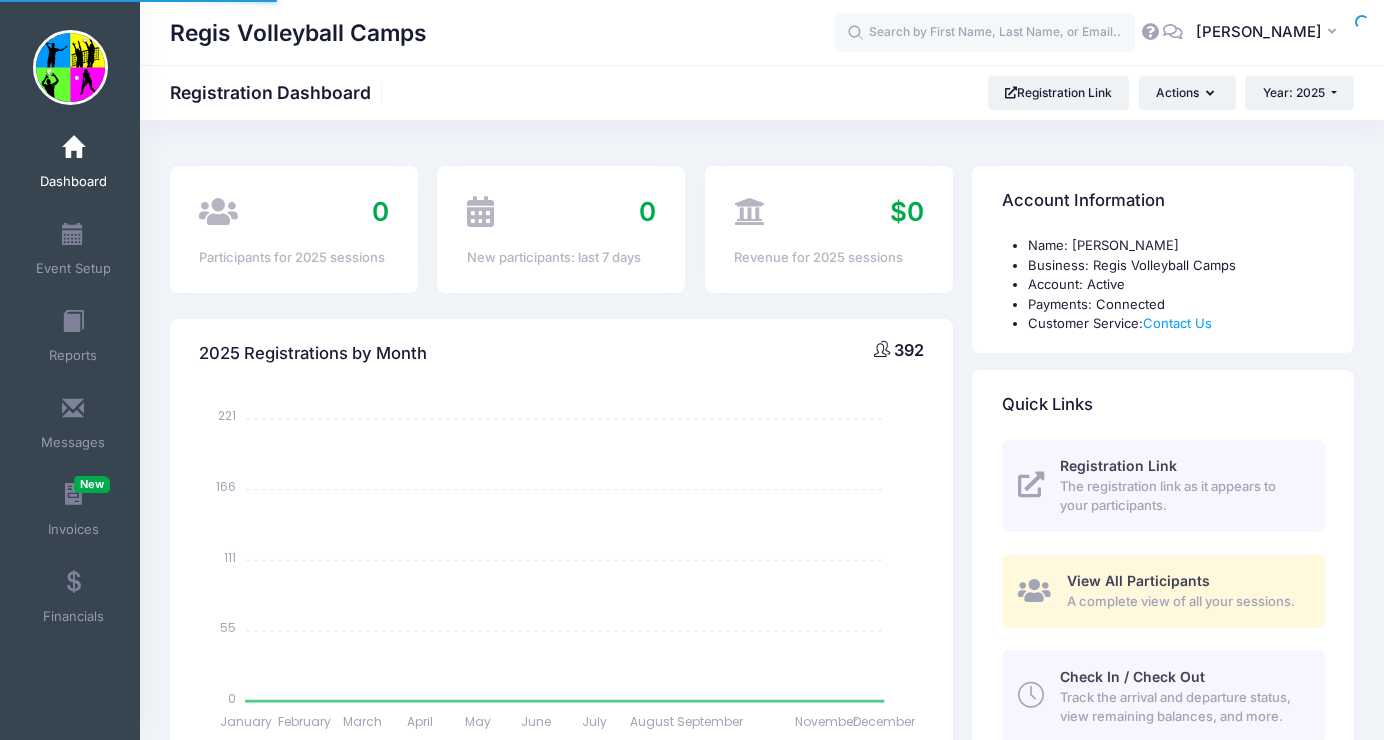 select 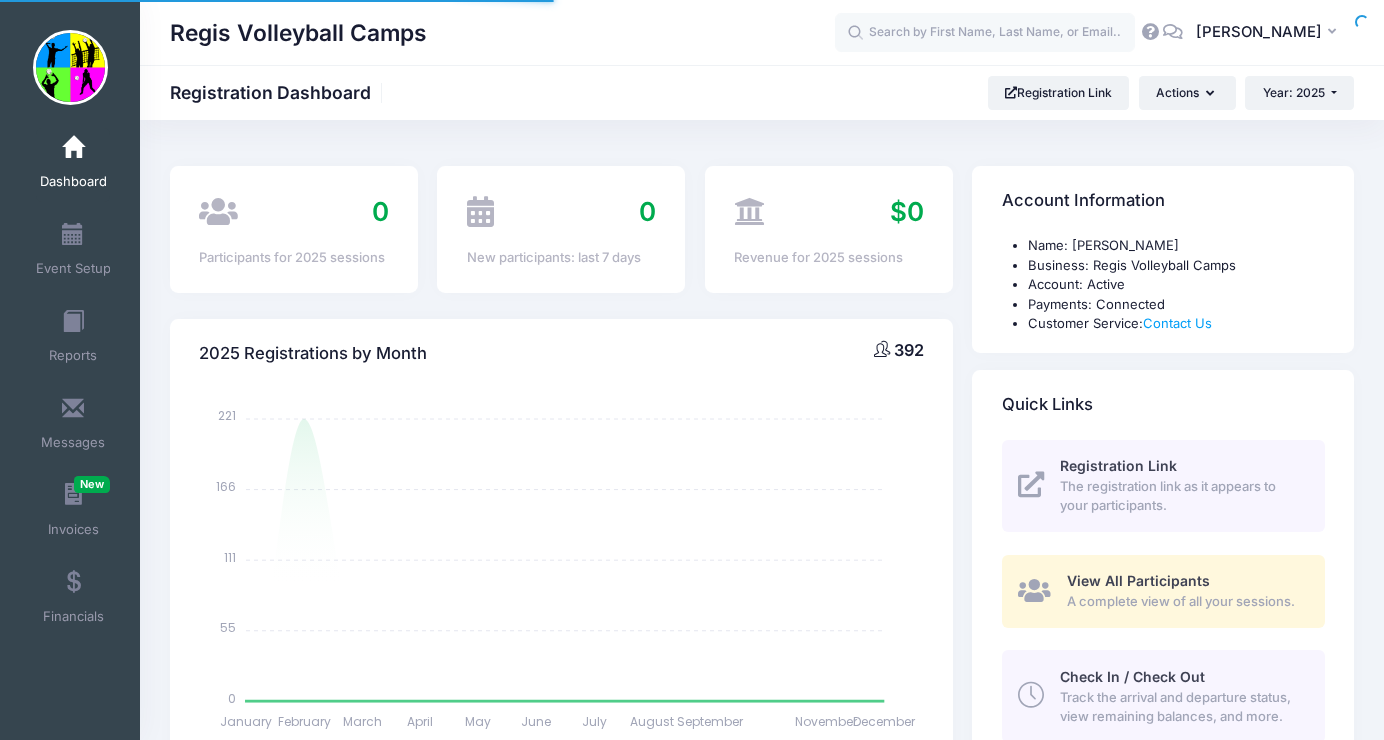 scroll, scrollTop: 0, scrollLeft: 0, axis: both 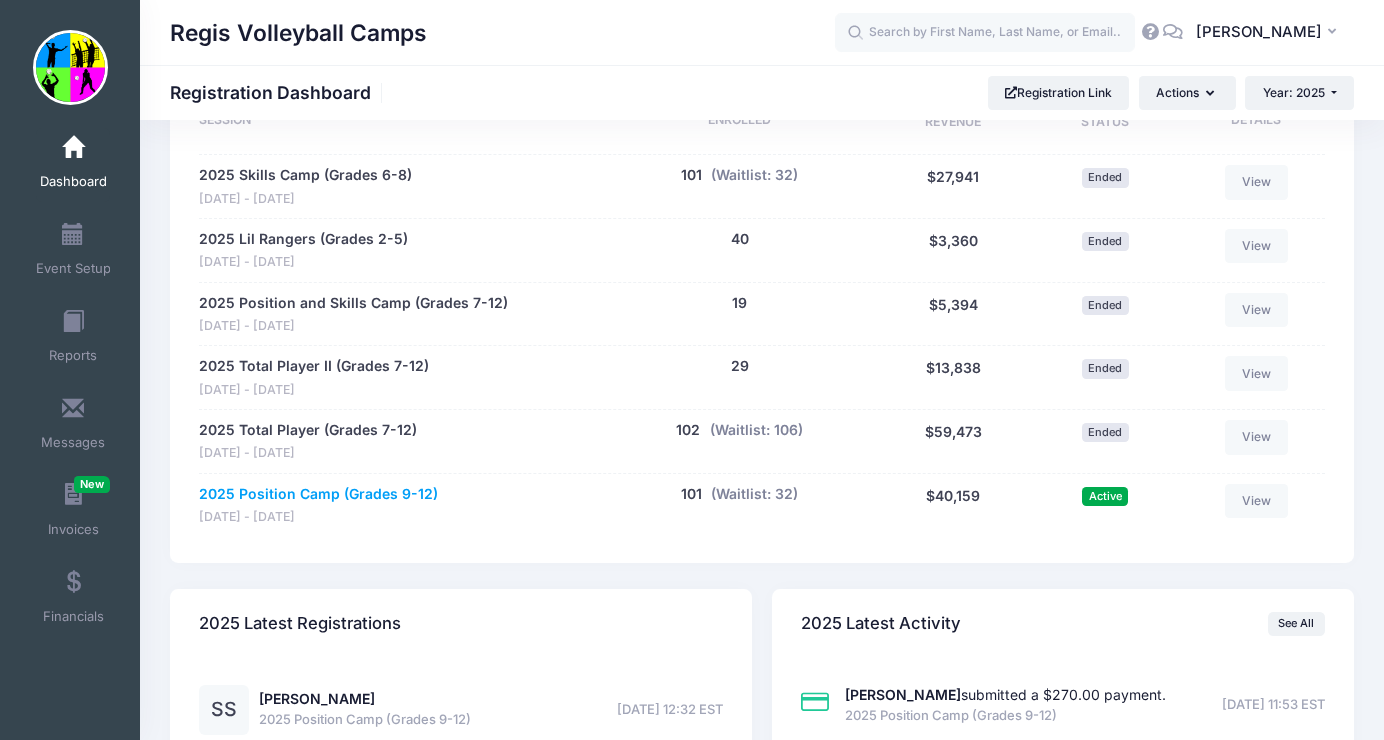 click on "2025 Position Camp (Grades 9-12)" at bounding box center (318, 494) 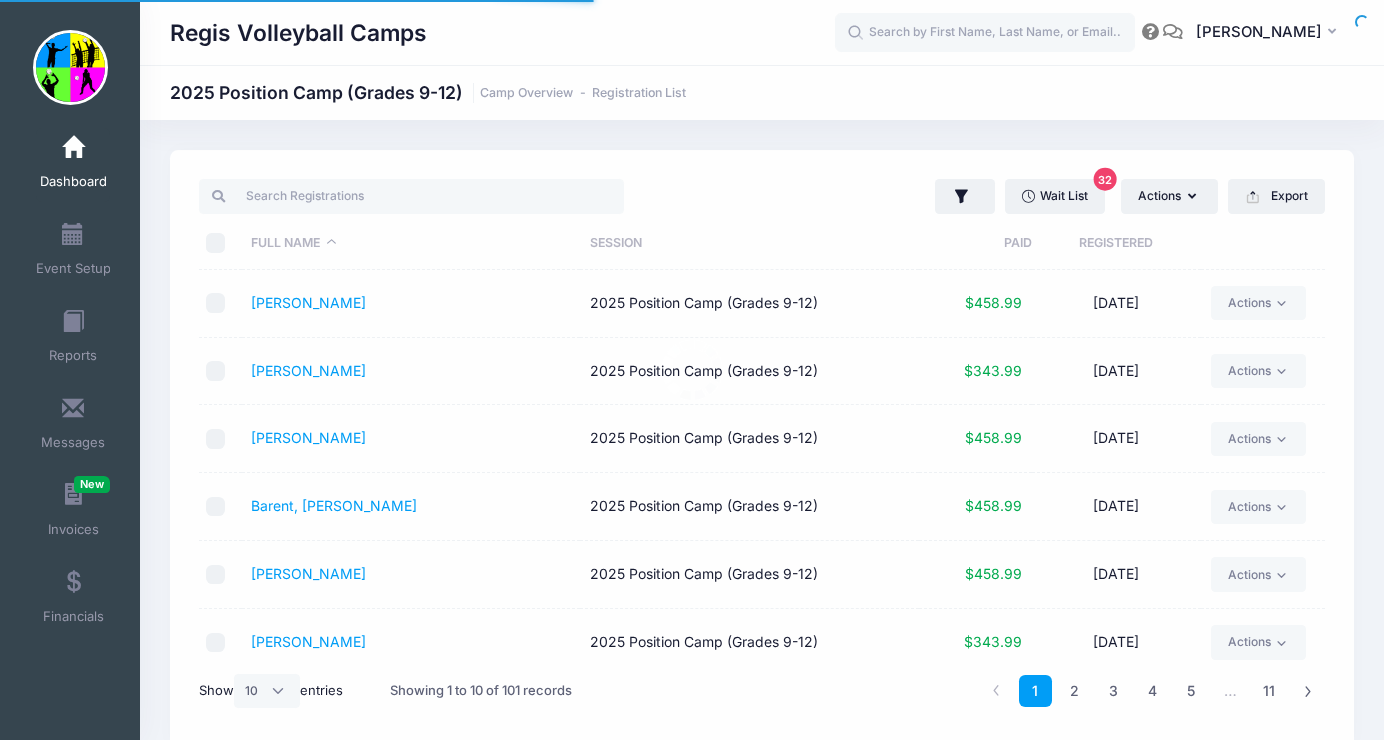 select on "10" 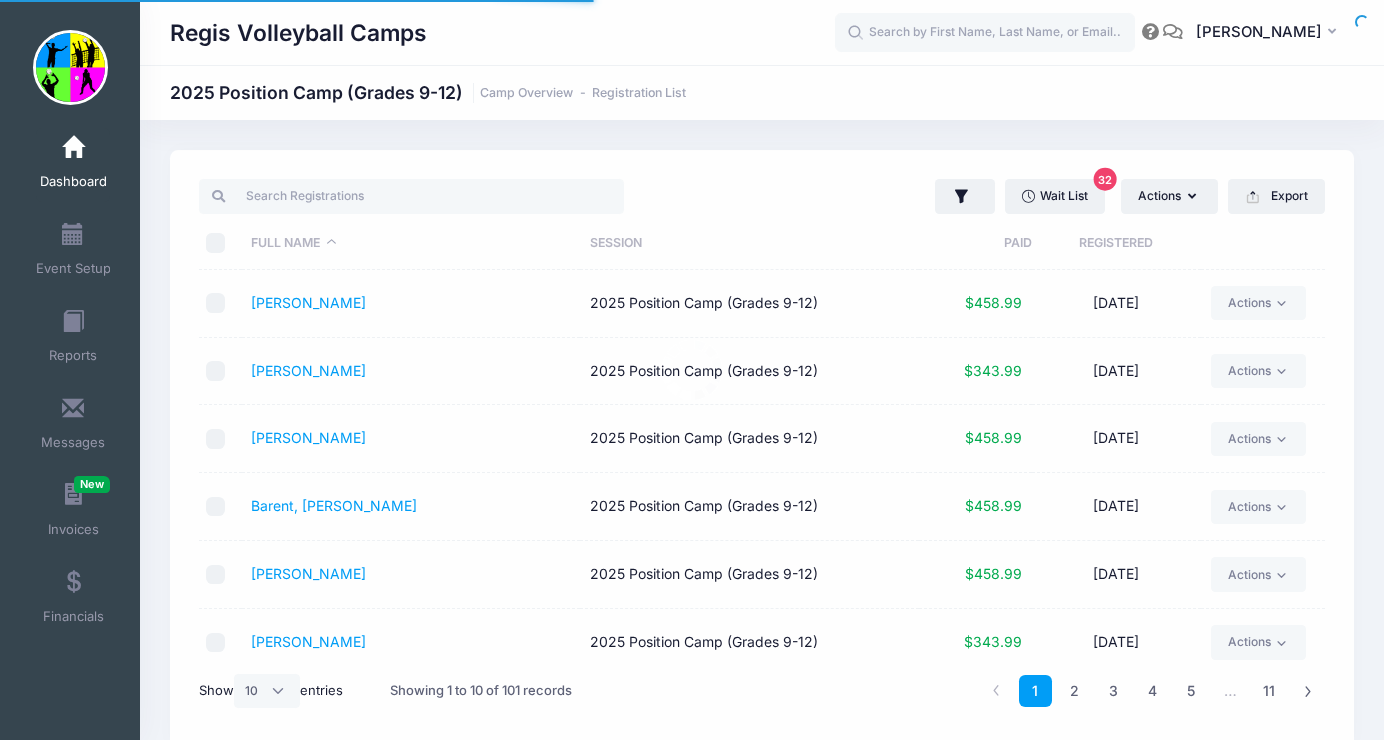 scroll, scrollTop: 0, scrollLeft: 0, axis: both 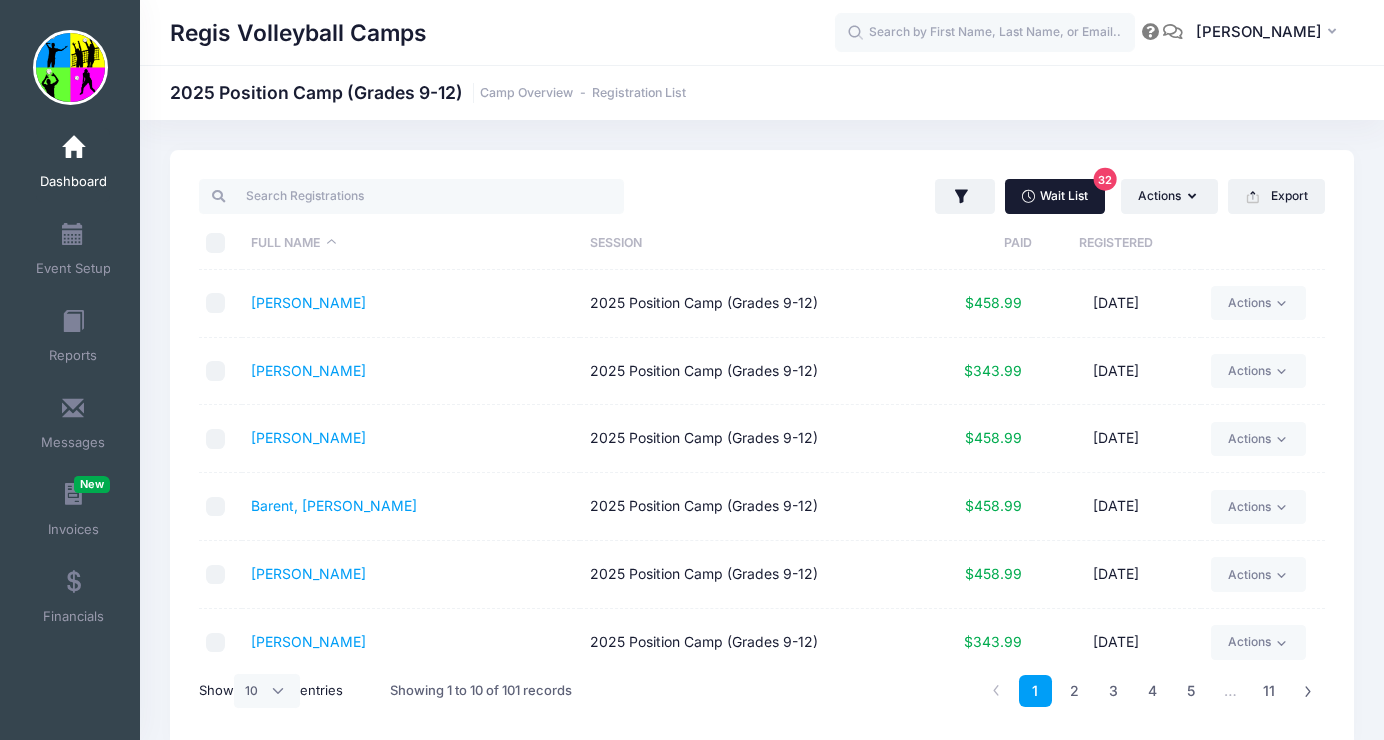 click on "Wait List
32" at bounding box center [1055, 196] 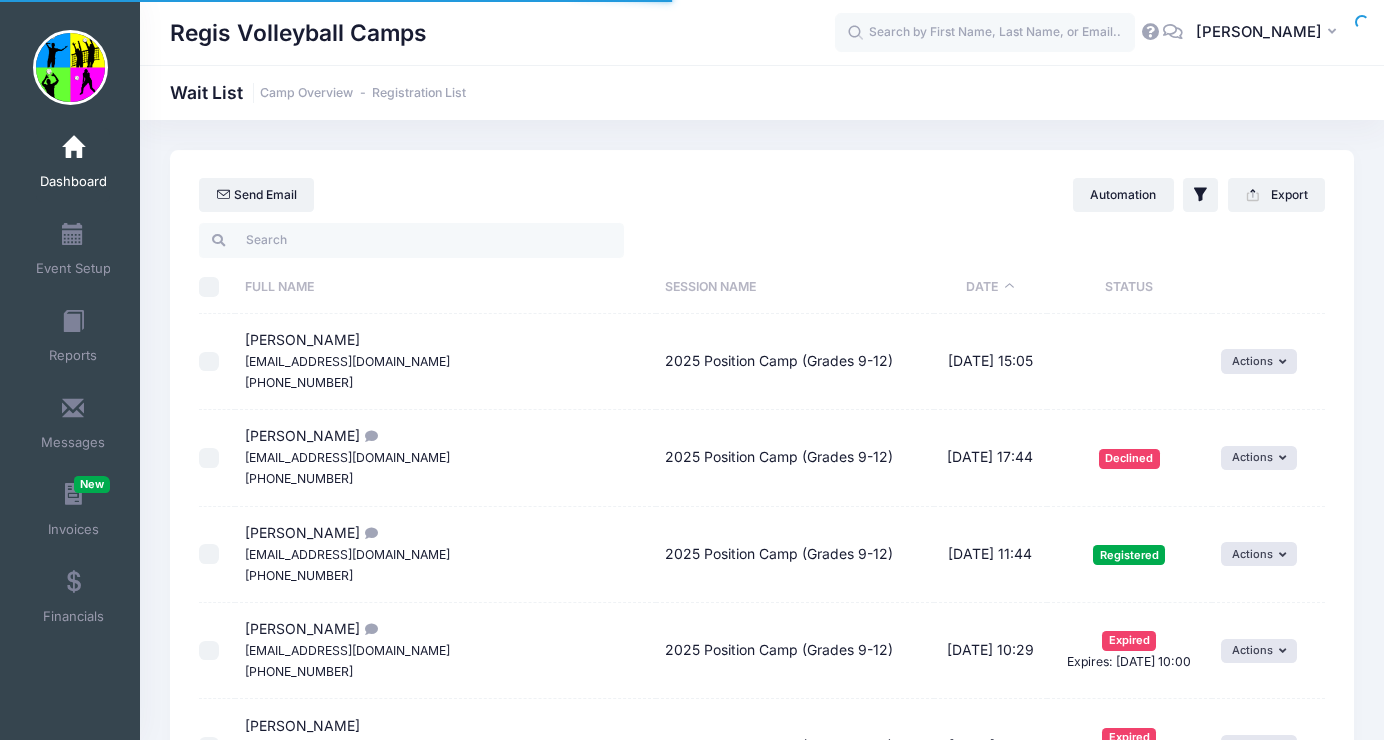 select on "50" 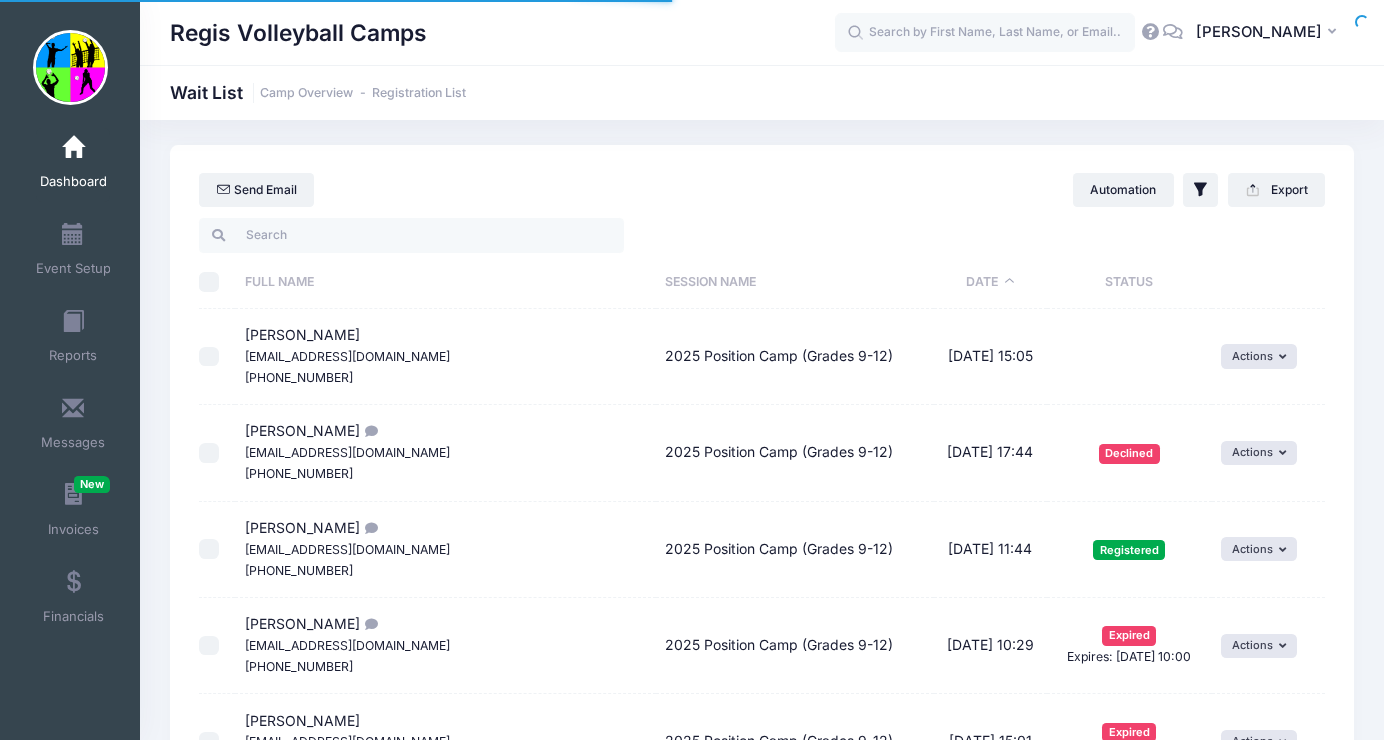 scroll, scrollTop: 0, scrollLeft: 0, axis: both 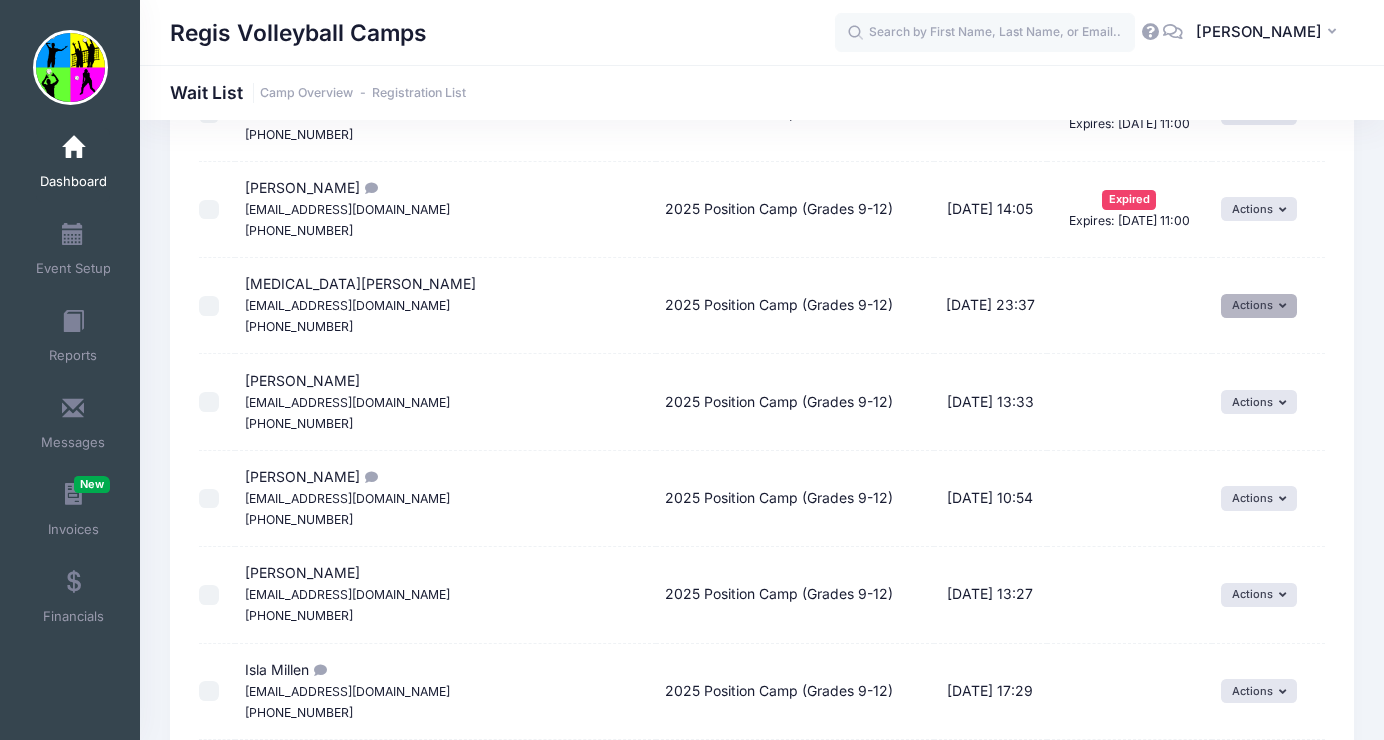 click on "Actions" at bounding box center [1259, 306] 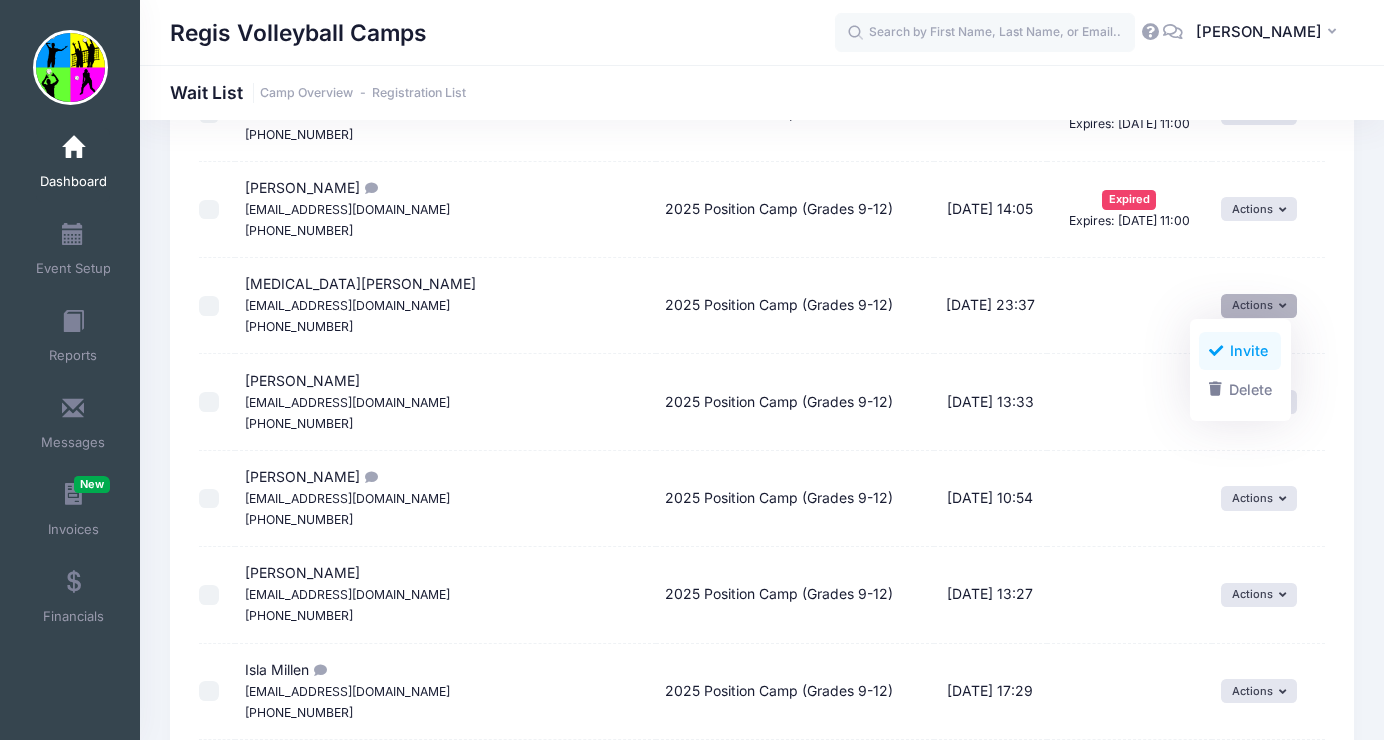 click on "Invite" at bounding box center [1240, 351] 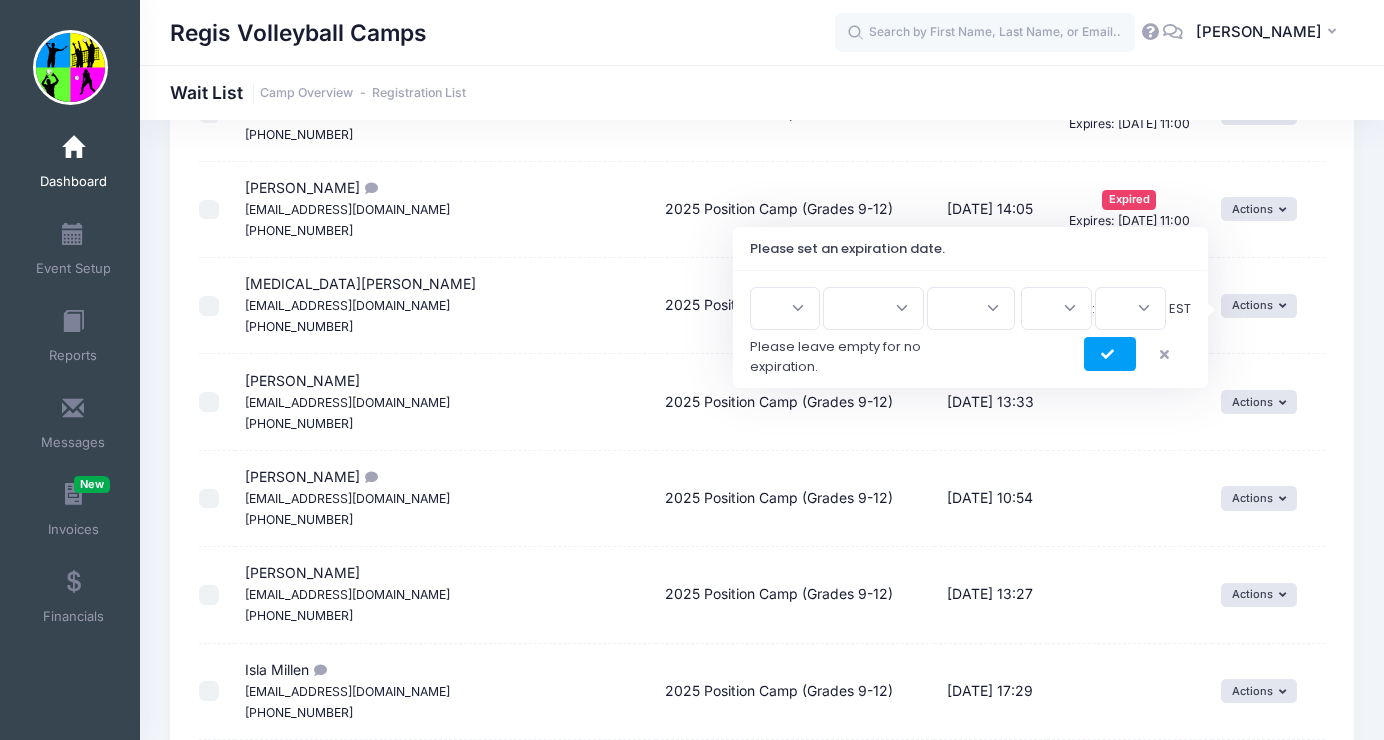 scroll, scrollTop: 3458, scrollLeft: 0, axis: vertical 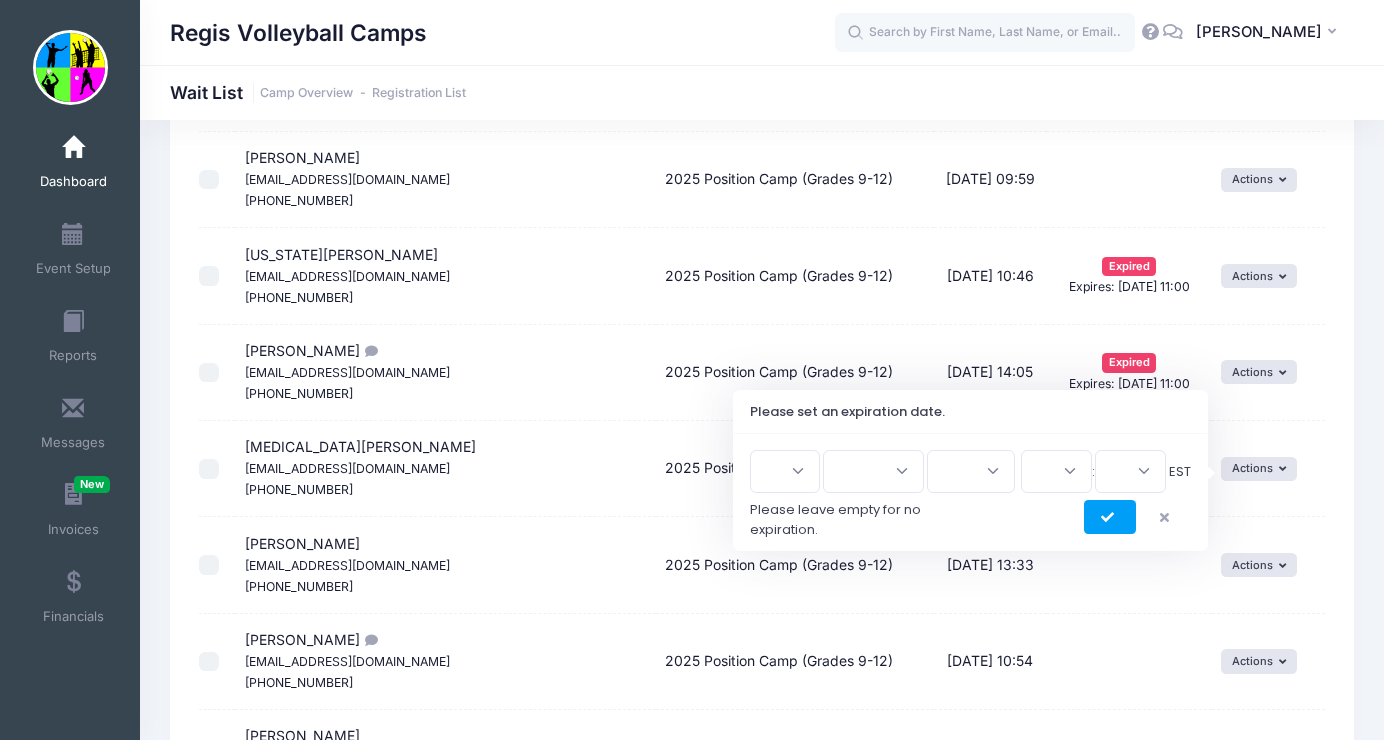 click on "1 2 3 4 5 6 7 8 9 10 11 12 13 14 15 16 17 18 19 20 21 22 23 24 25 26 27 28 29 30 31" at bounding box center [785, 471] 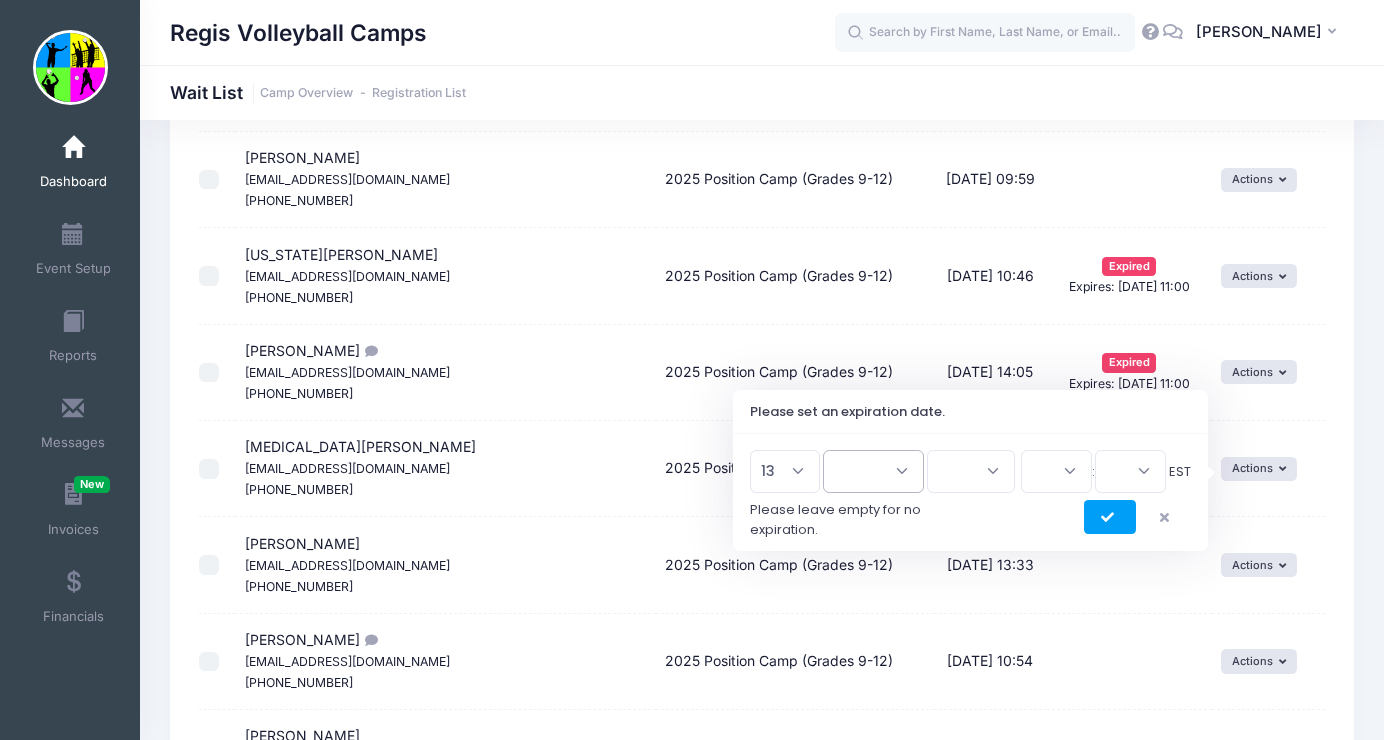 click on "Jan Feb Mar Apr May Jun Jul Aug Sep Oct Nov Dec" at bounding box center [873, 471] 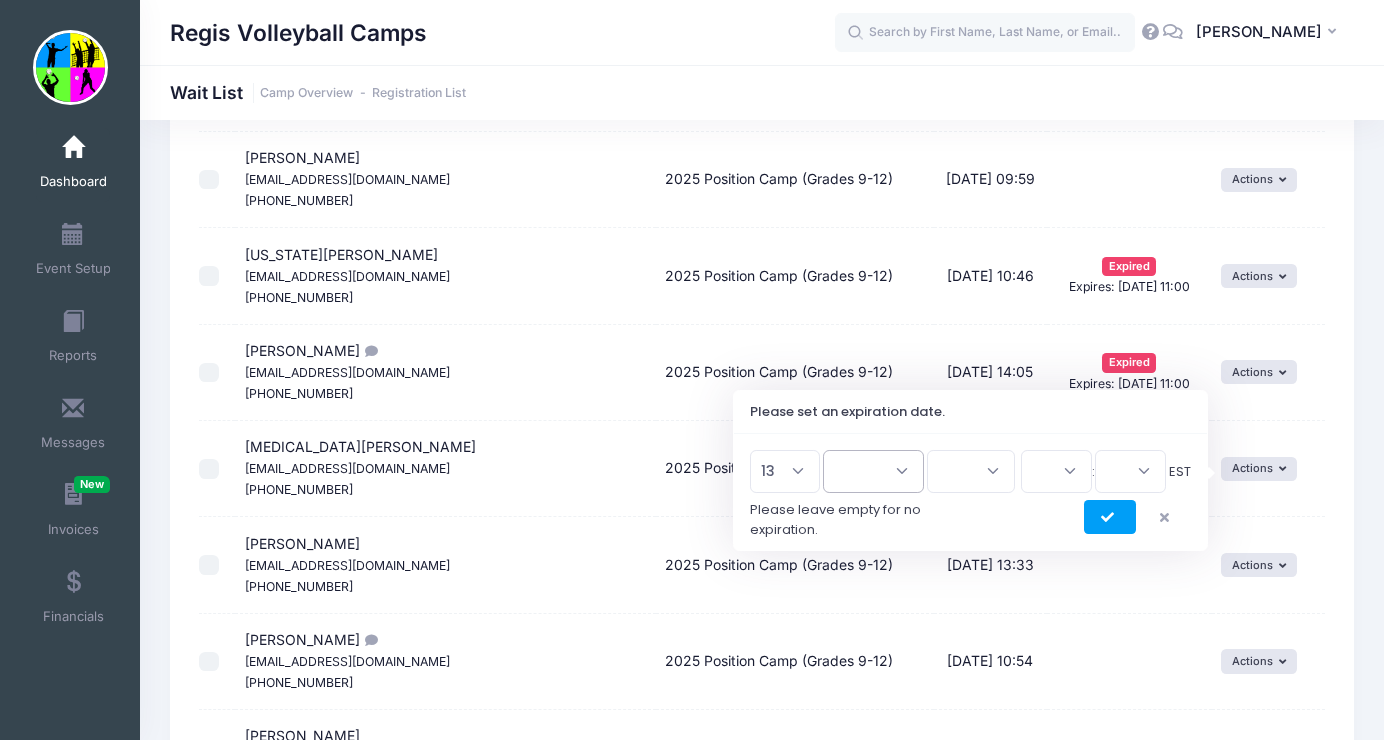 select on "6" 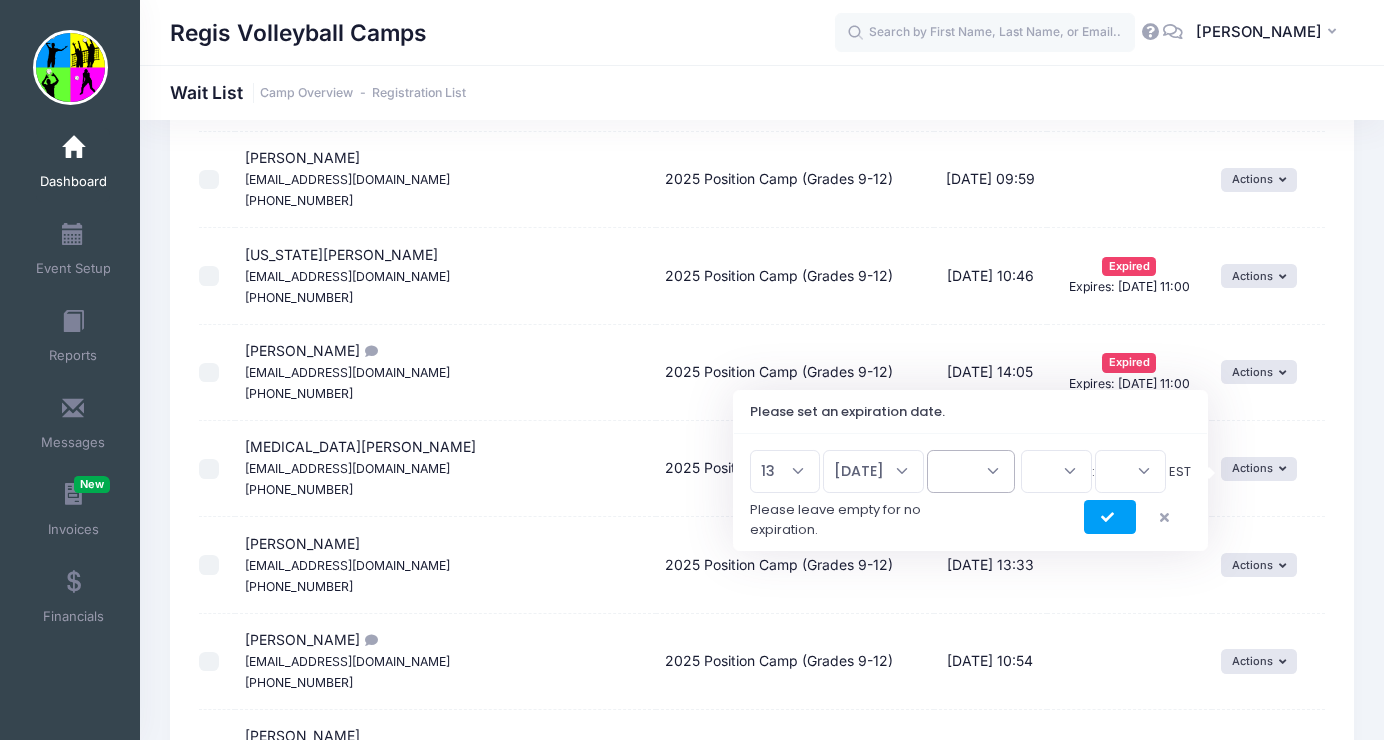 click on "2026 2025" at bounding box center (971, 471) 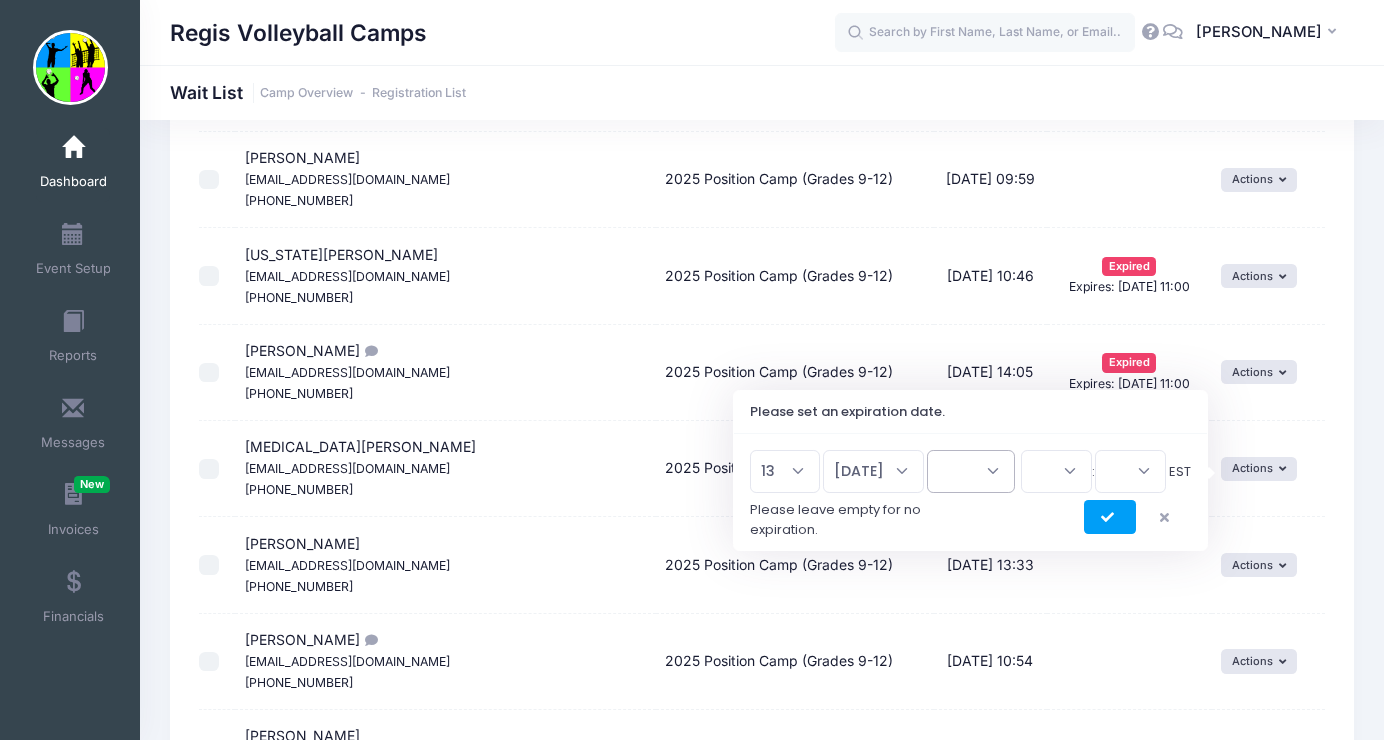 select on "2025" 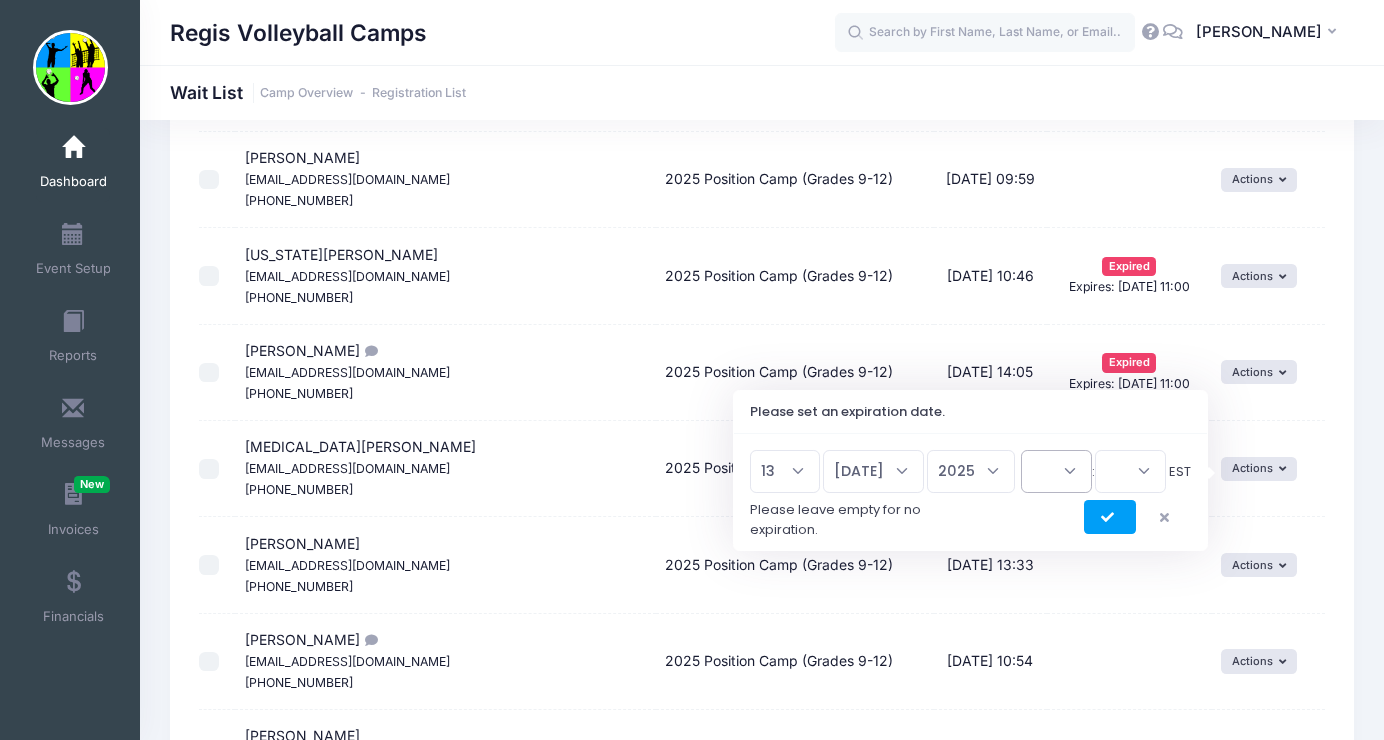 click on "00 01 02 03 04 05 06 07 08 09 10 11 12 13 14 15 16 17 18 19 20 21 22 23" at bounding box center [1056, 471] 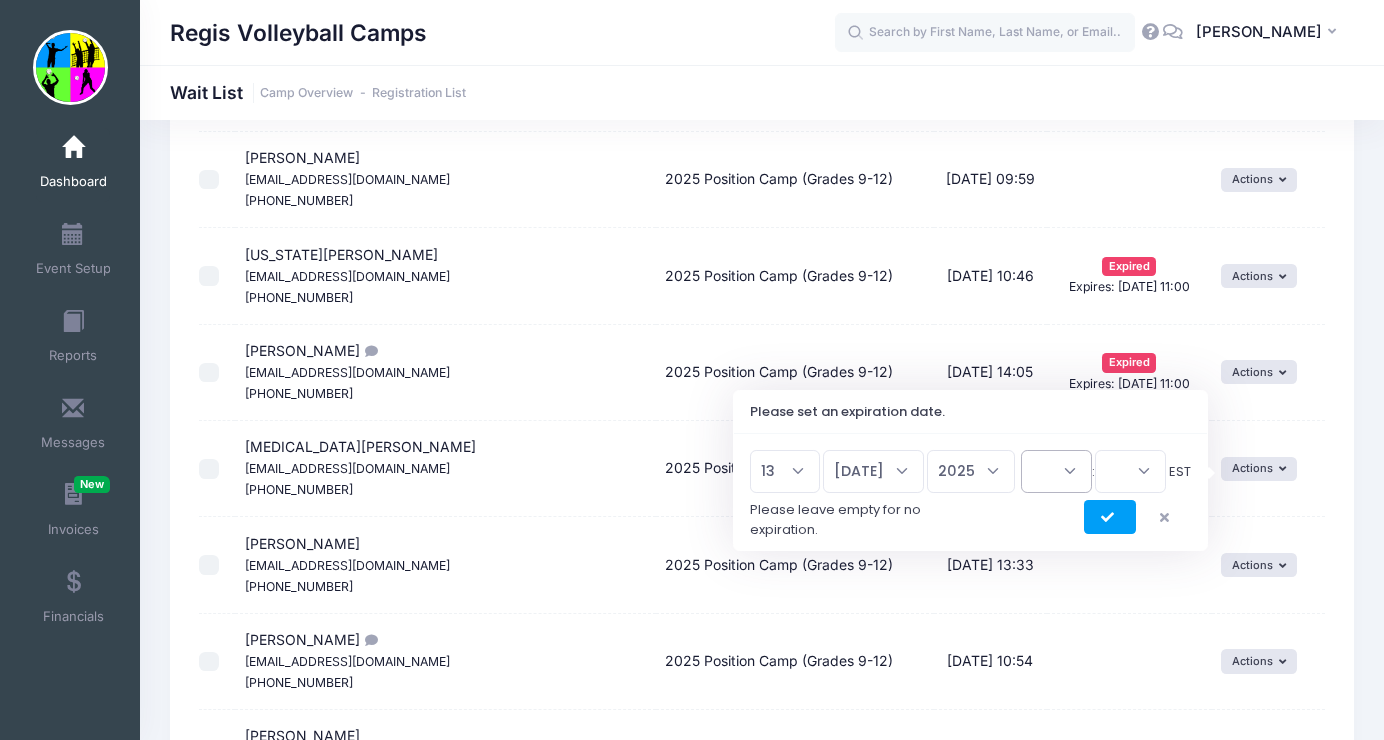 select on "15" 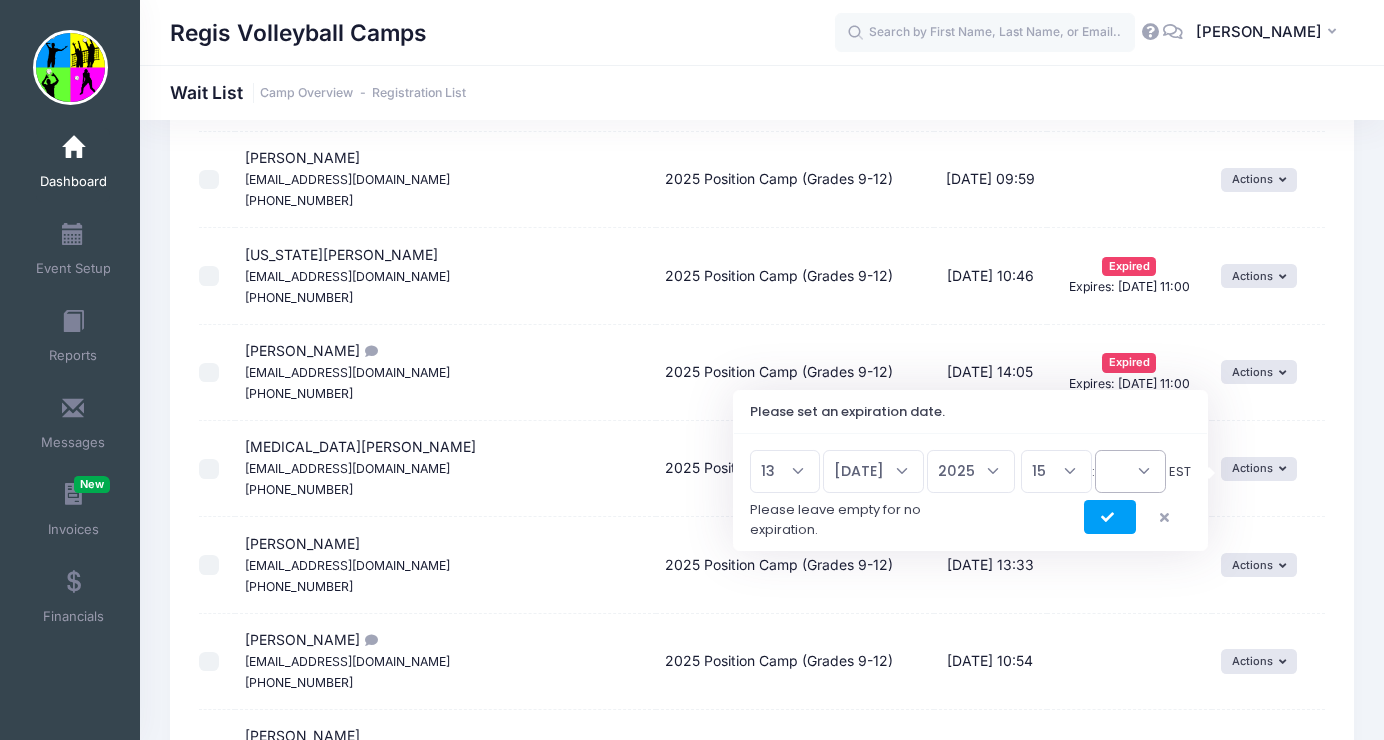 click on "00 15 30 45" at bounding box center (1130, 471) 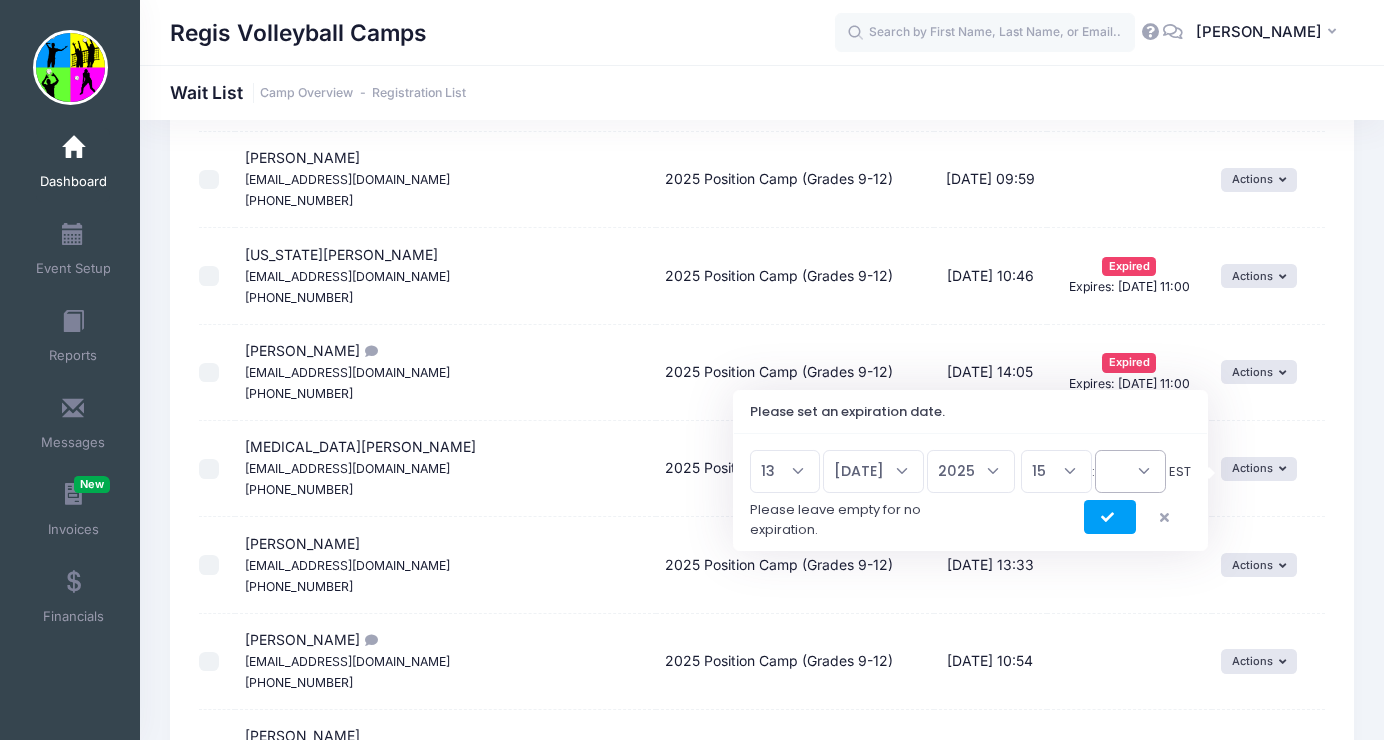 select on "0" 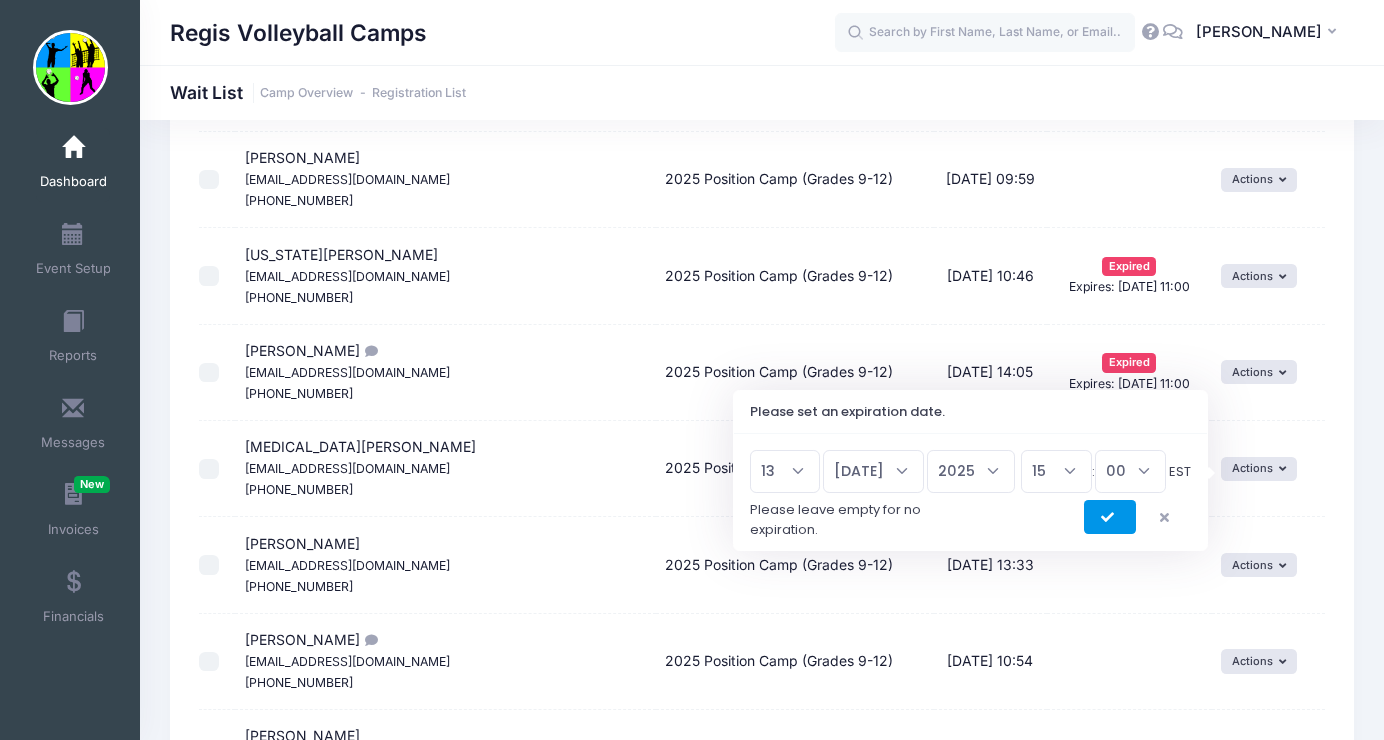 click at bounding box center (1110, 518) 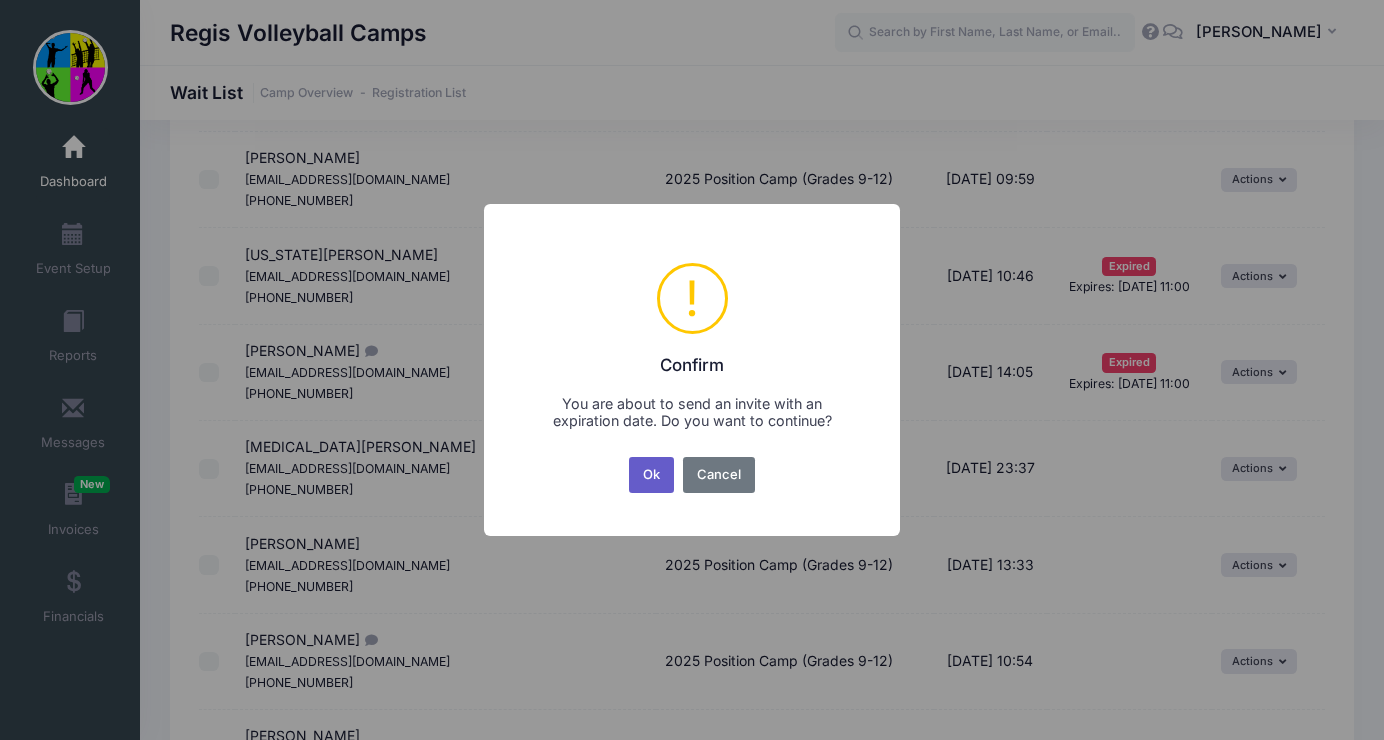 click on "Ok" at bounding box center (652, 475) 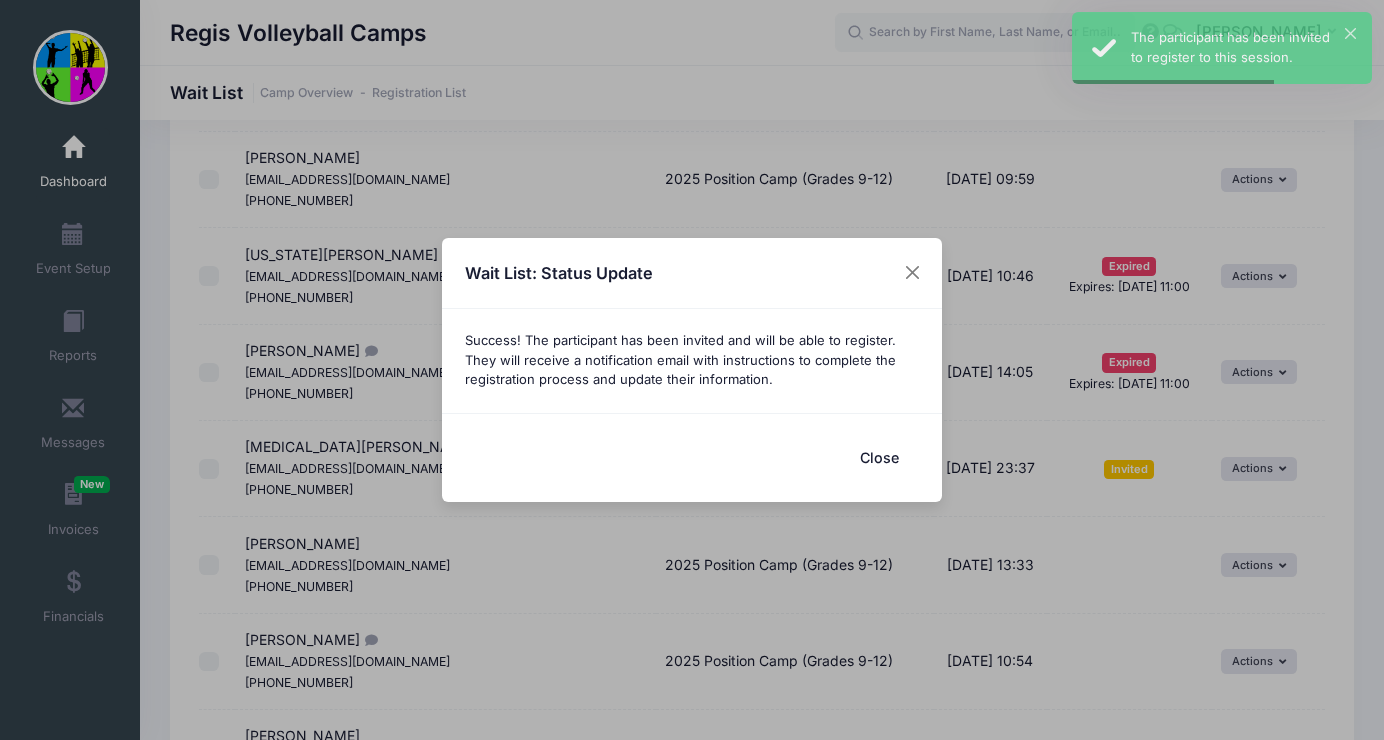 click on "Close" at bounding box center [879, 457] 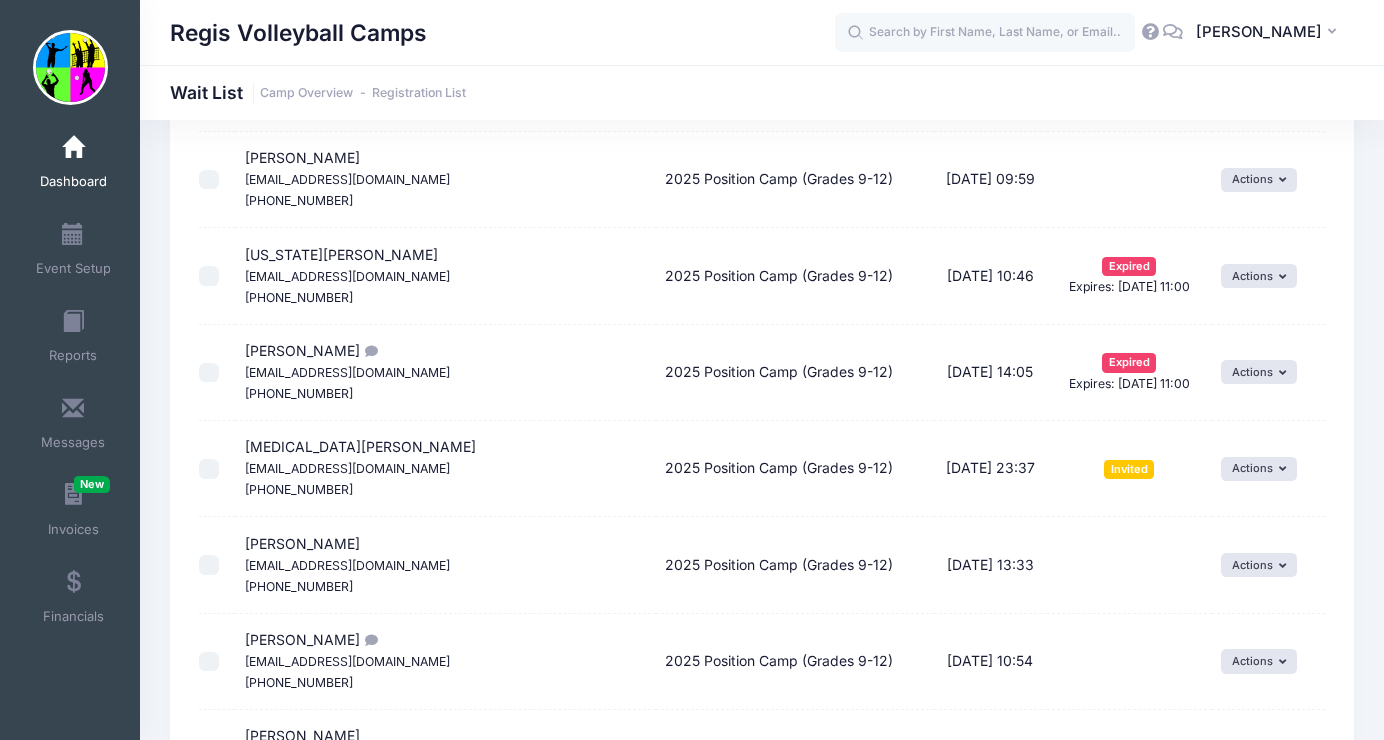 click at bounding box center (73, 148) 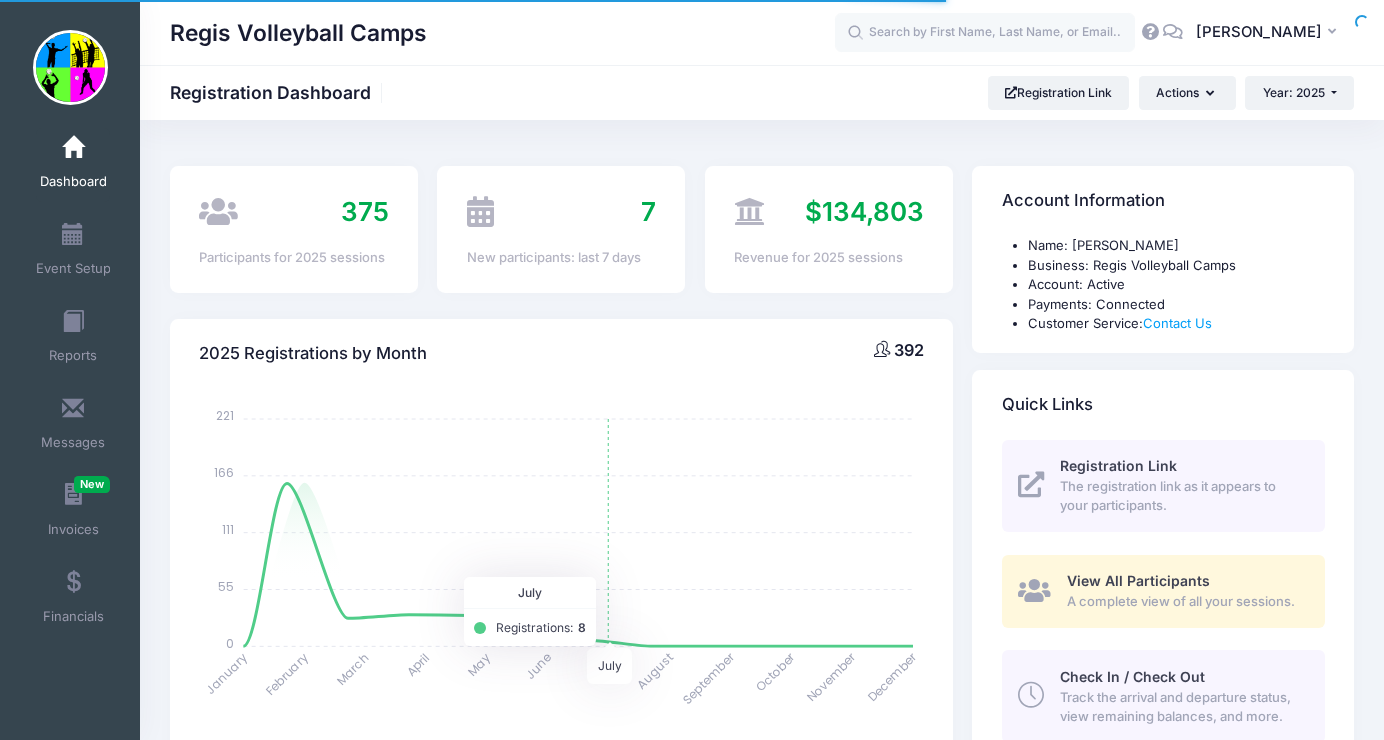 select 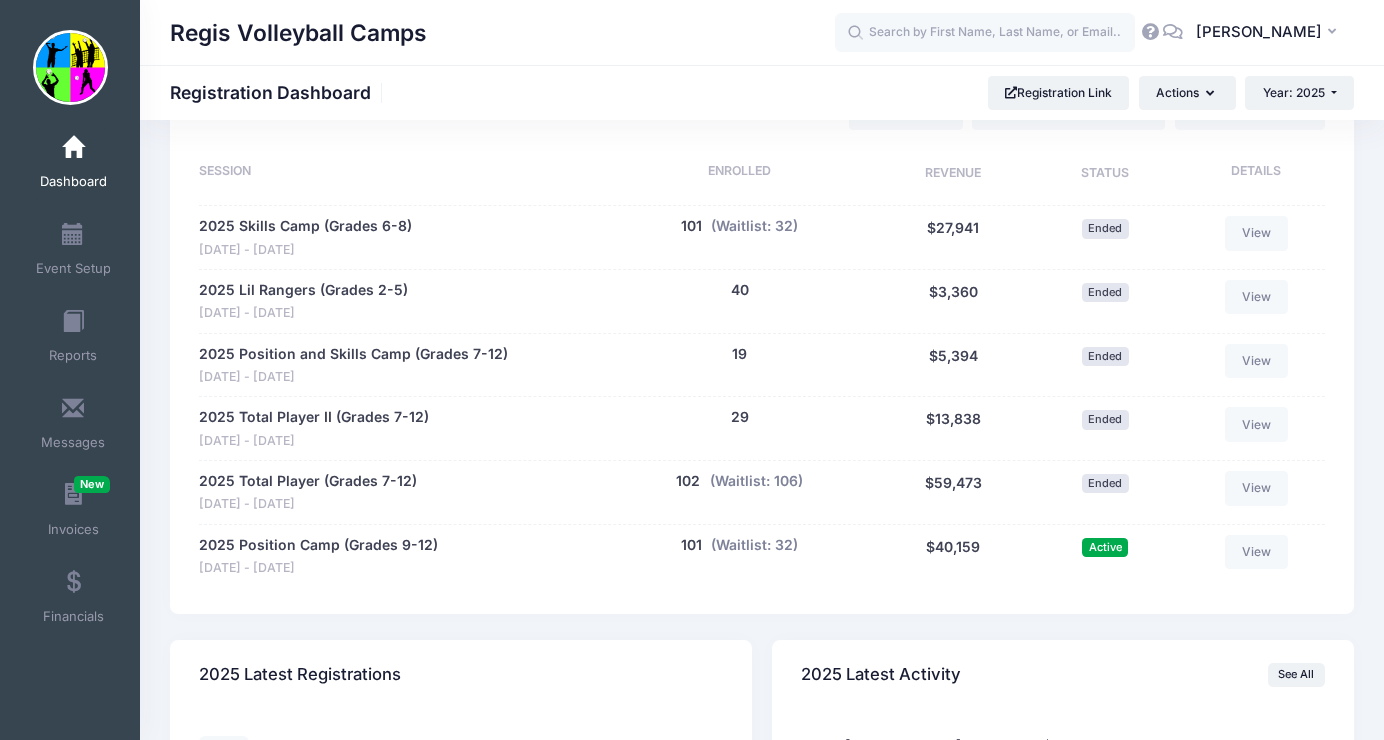 scroll, scrollTop: 988, scrollLeft: 0, axis: vertical 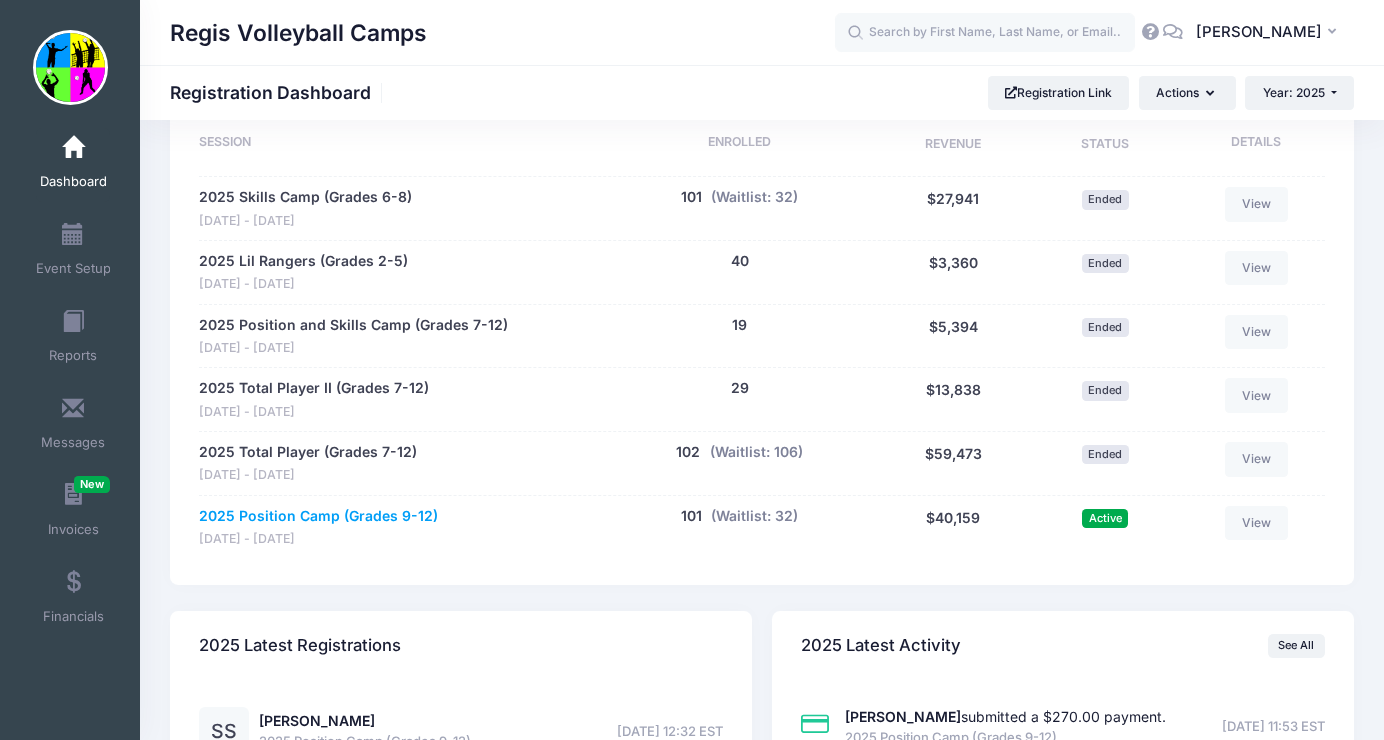 click on "2025 Position Camp (Grades 9-12)" at bounding box center (318, 516) 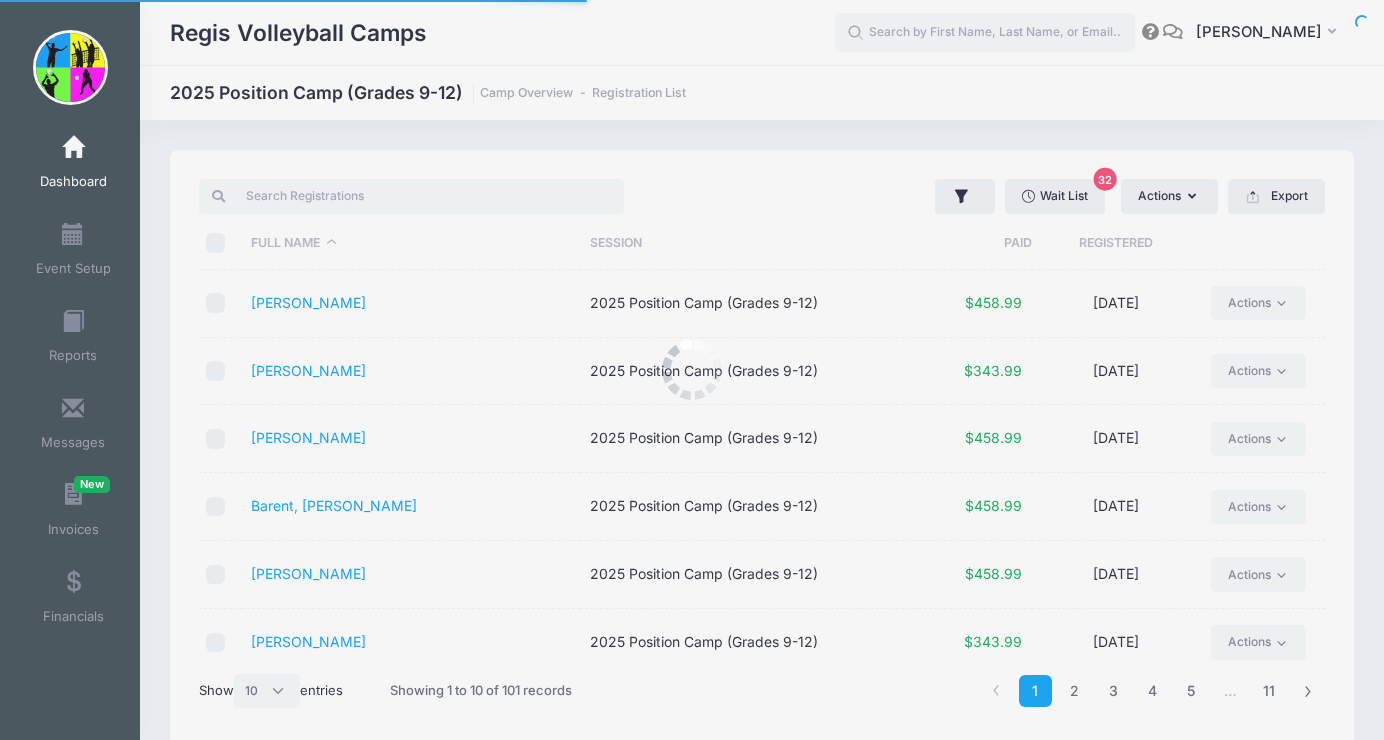 select on "10" 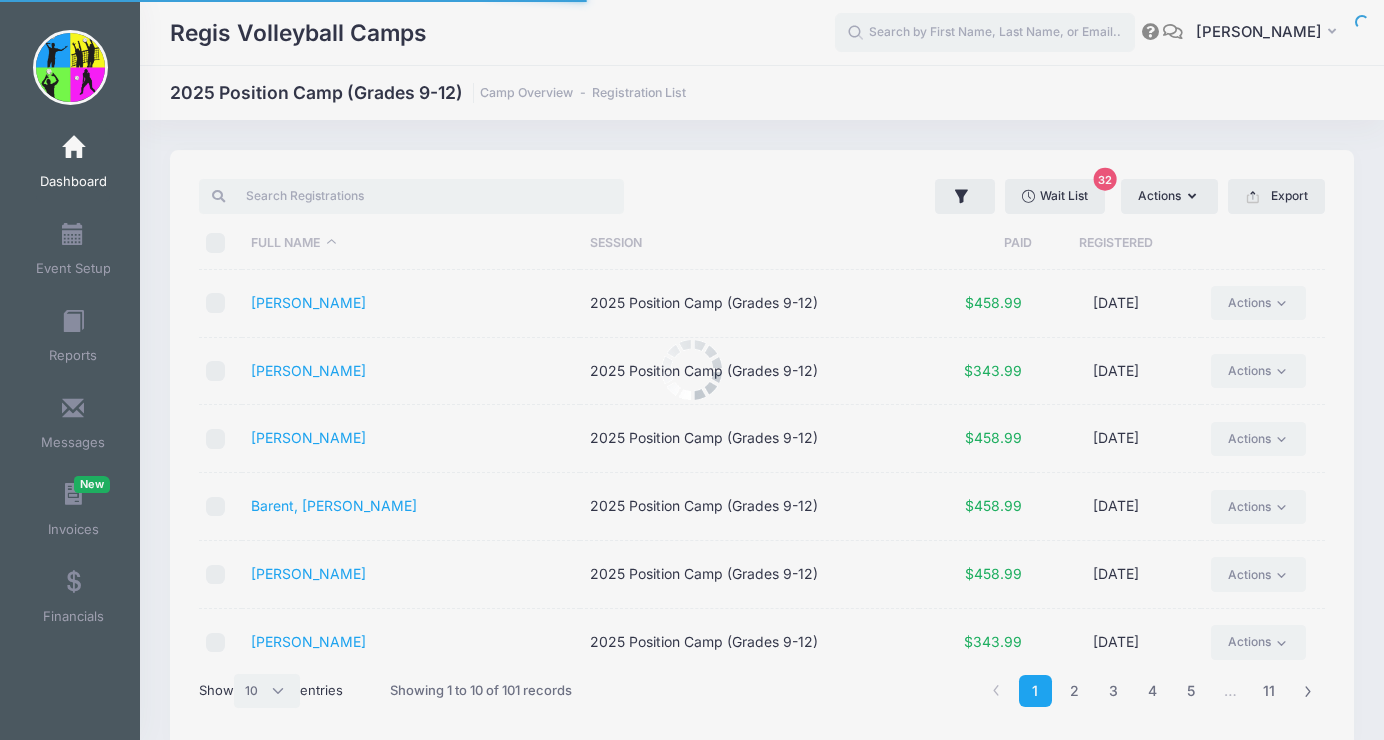 scroll, scrollTop: 0, scrollLeft: 0, axis: both 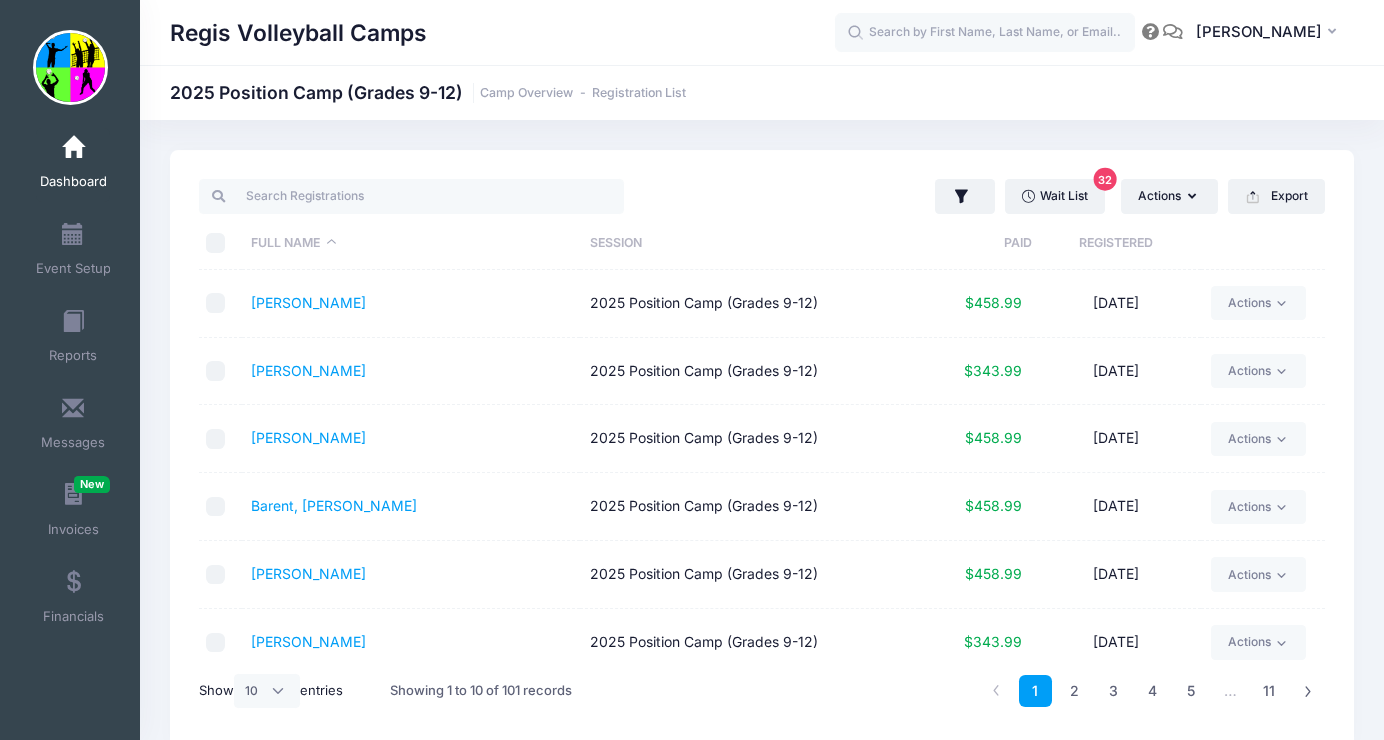 click on "Paid" at bounding box center (975, 243) 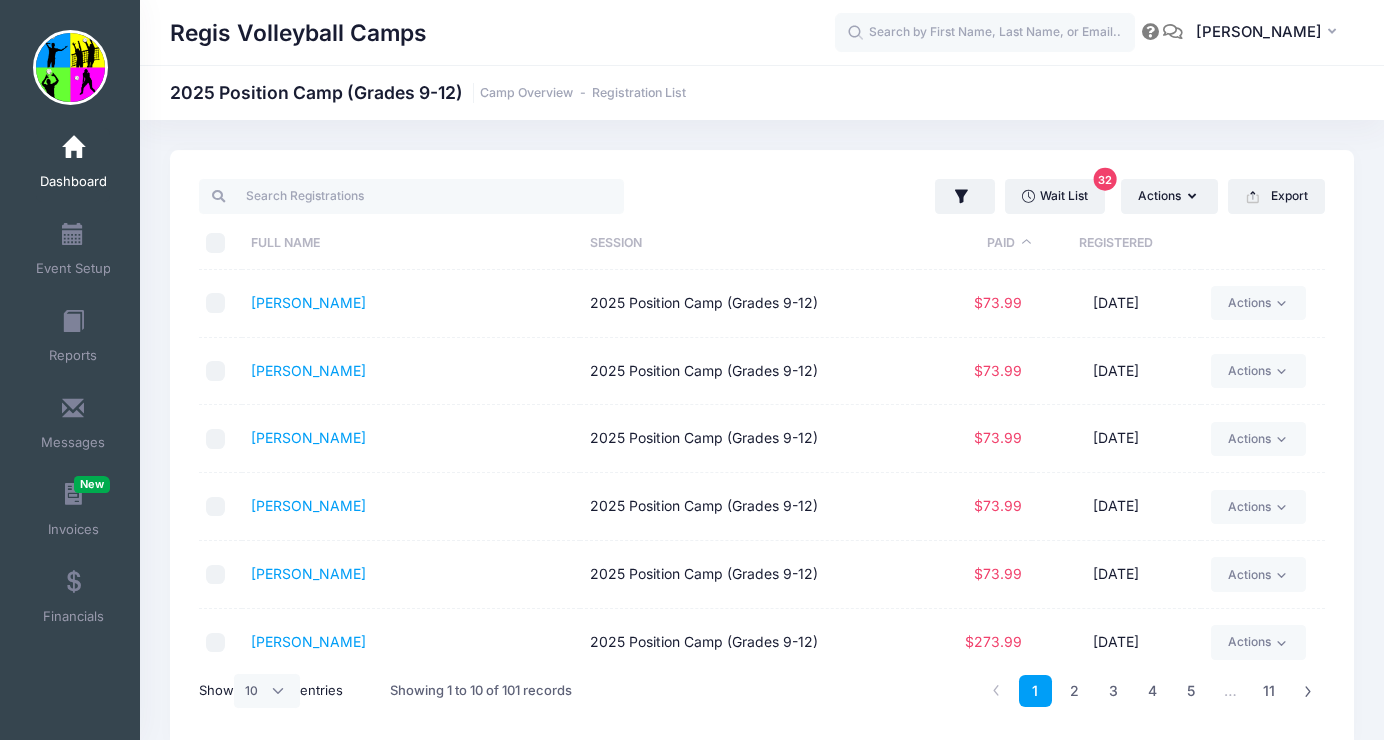click at bounding box center (216, 303) 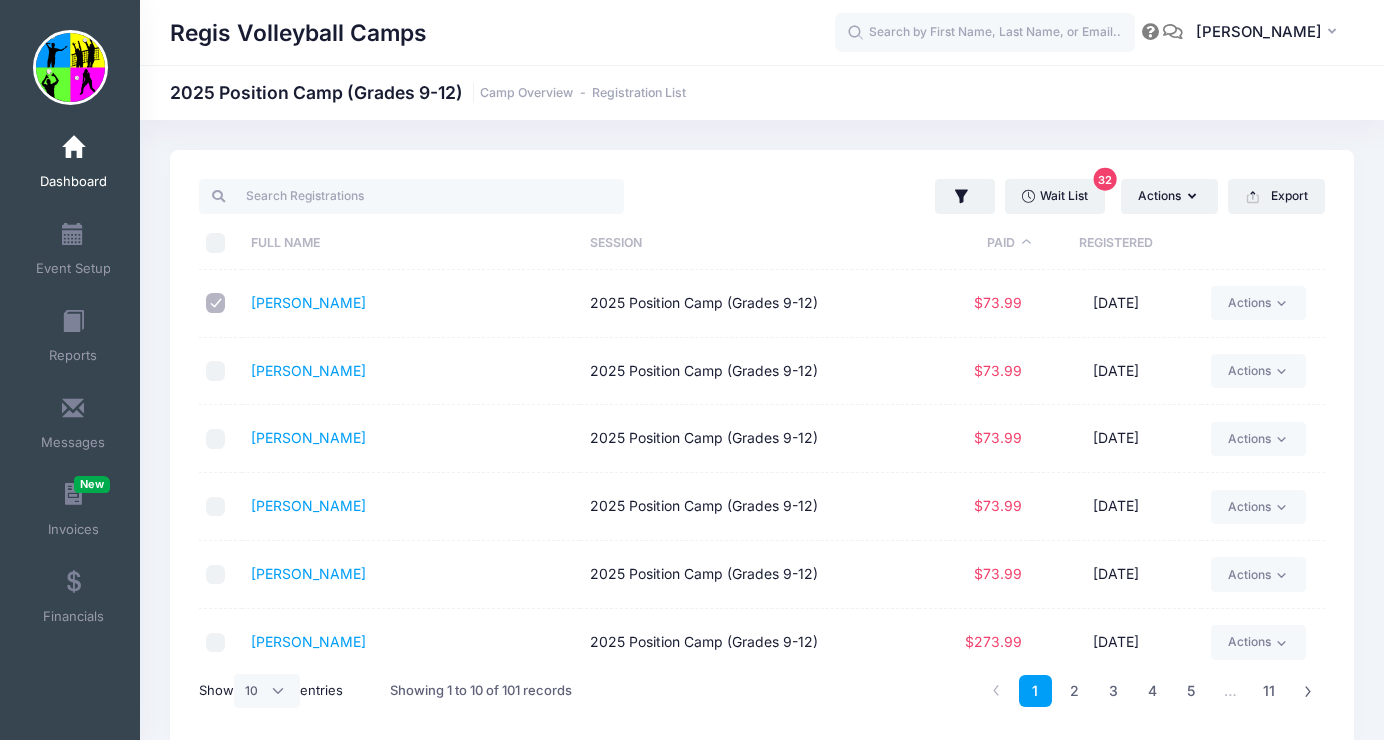 click at bounding box center (216, 371) 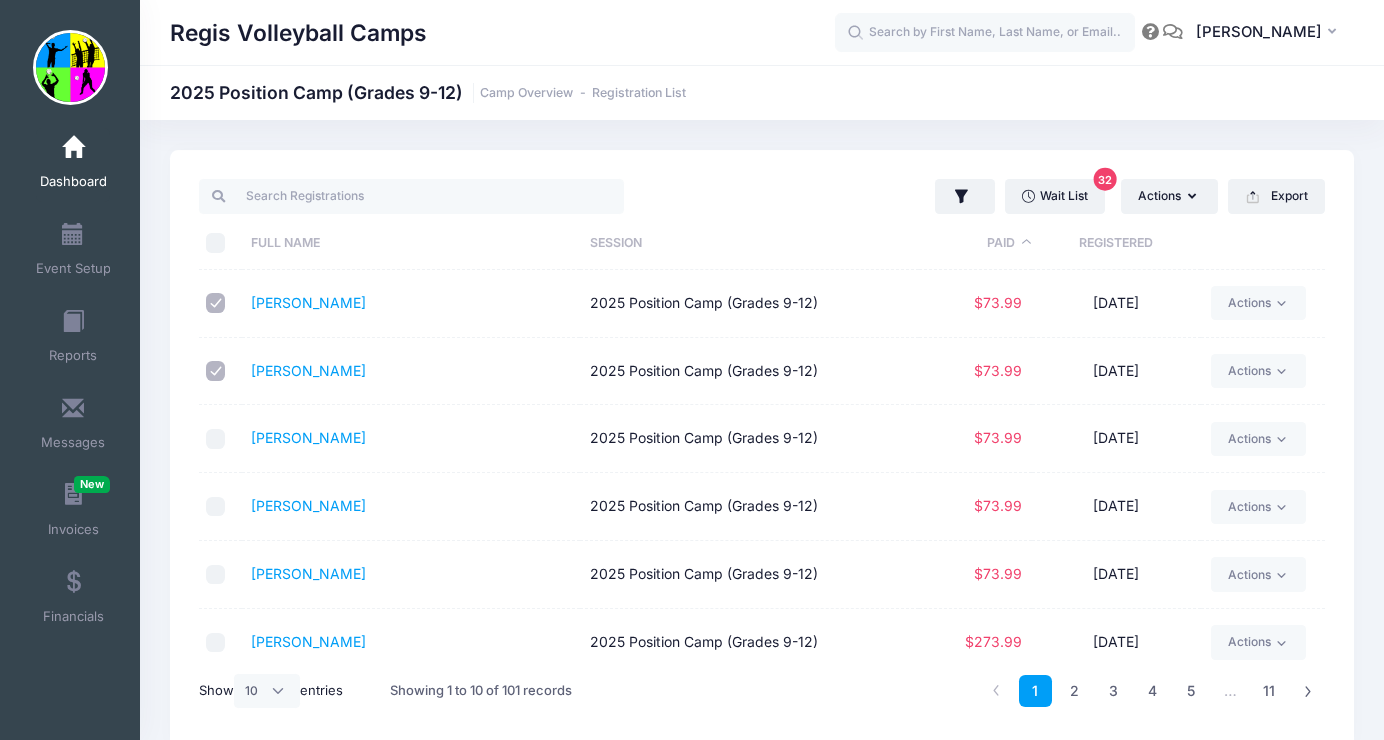 click at bounding box center (220, 439) 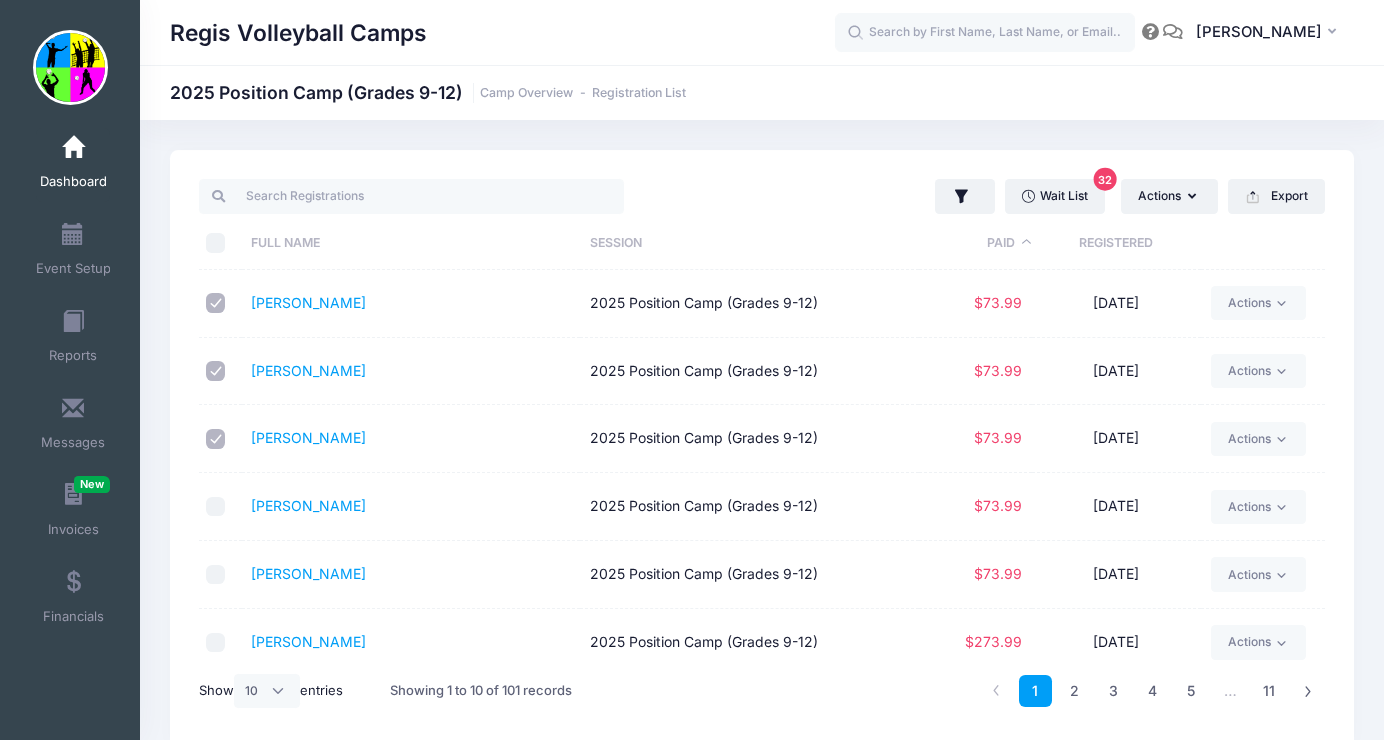 click at bounding box center (216, 507) 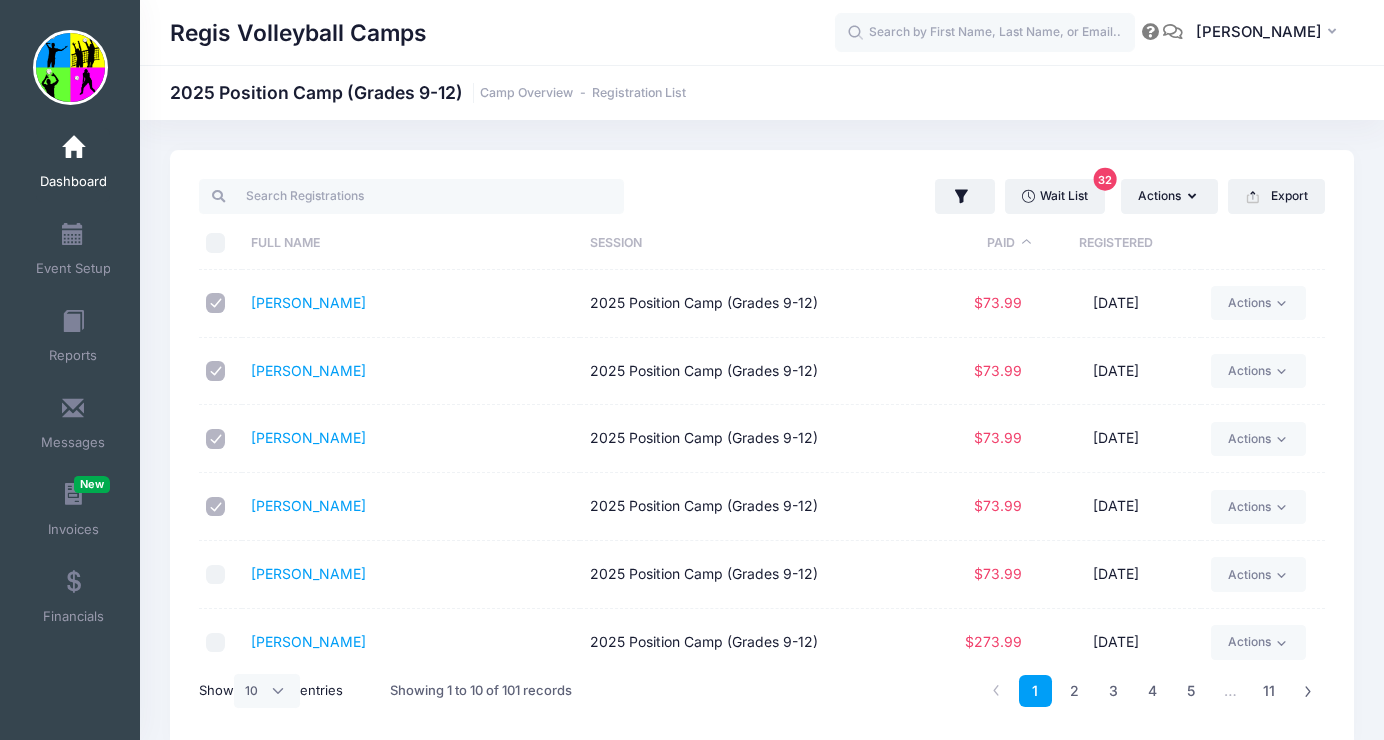 click at bounding box center (216, 575) 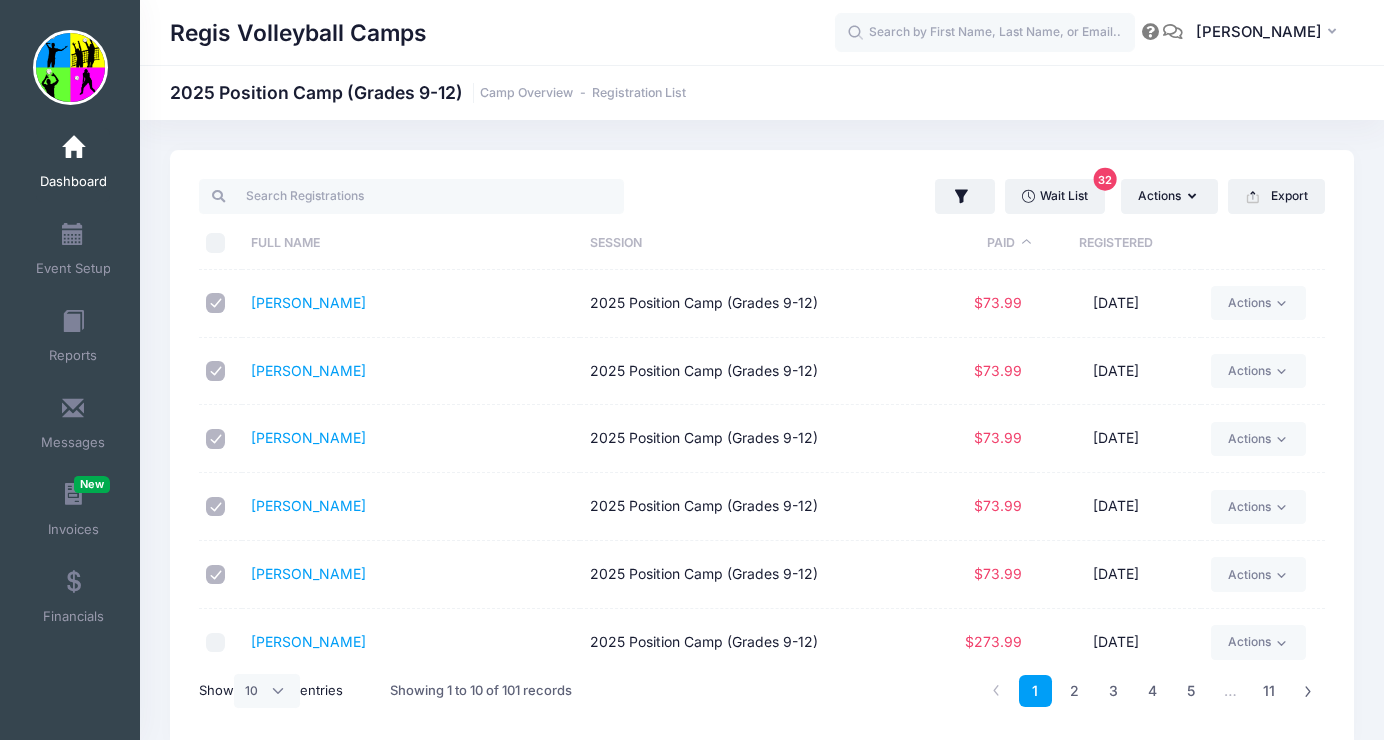 click at bounding box center (216, 643) 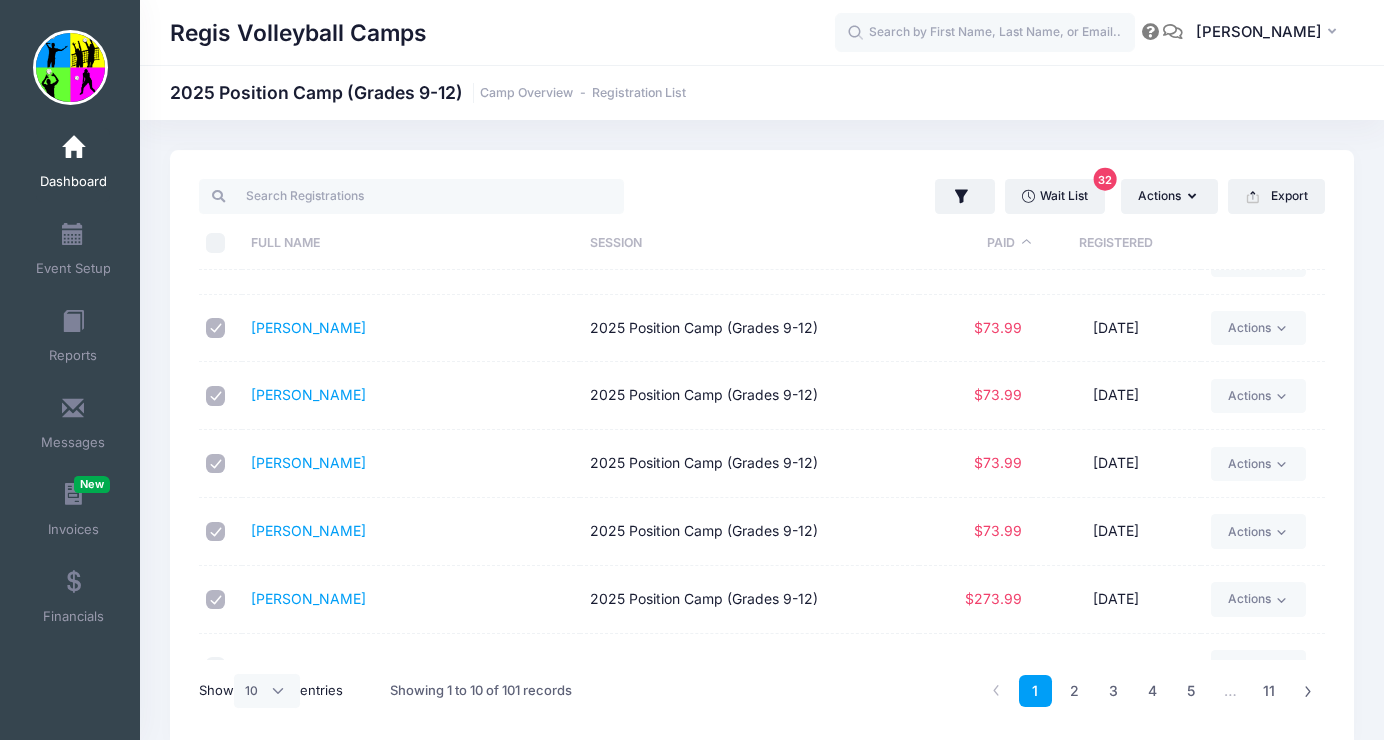 scroll, scrollTop: 0, scrollLeft: 0, axis: both 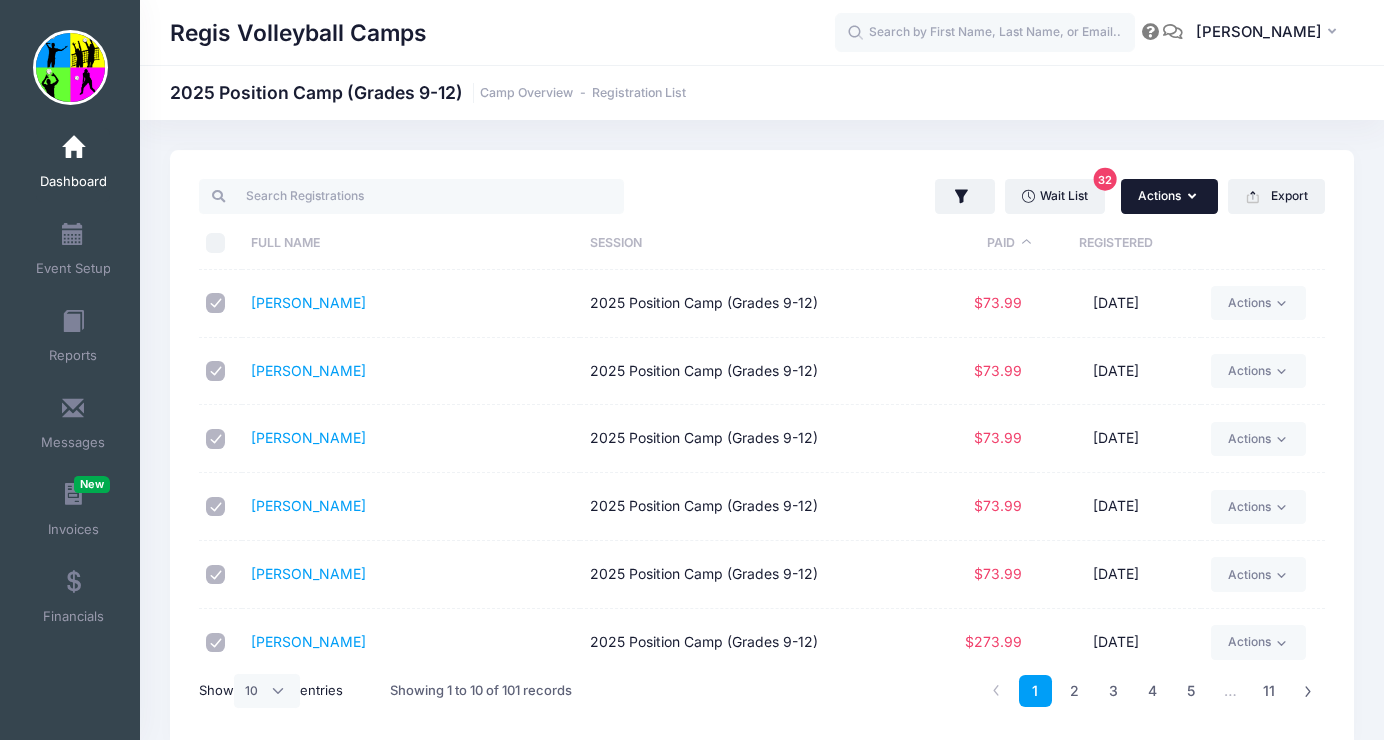 click on "Actions" at bounding box center (1169, 196) 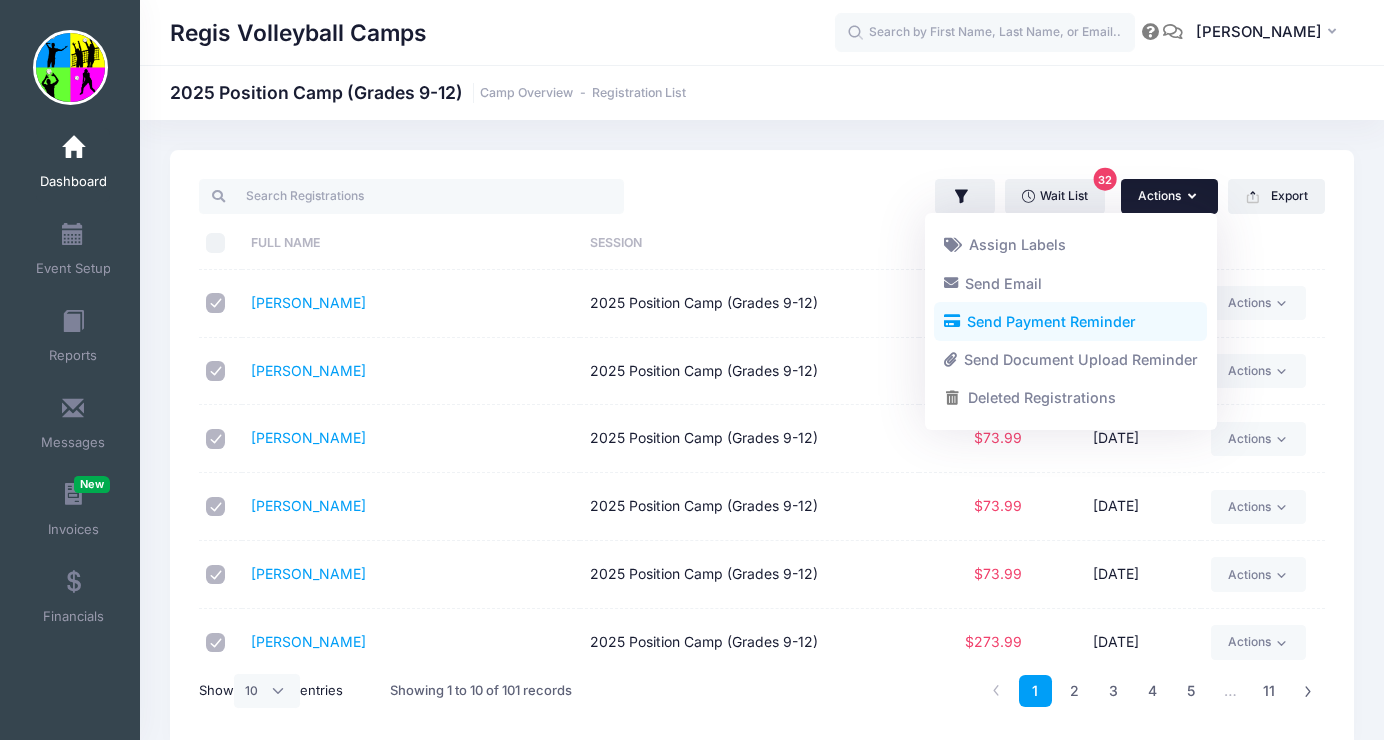 click on "Send Payment Reminder" at bounding box center (1070, 322) 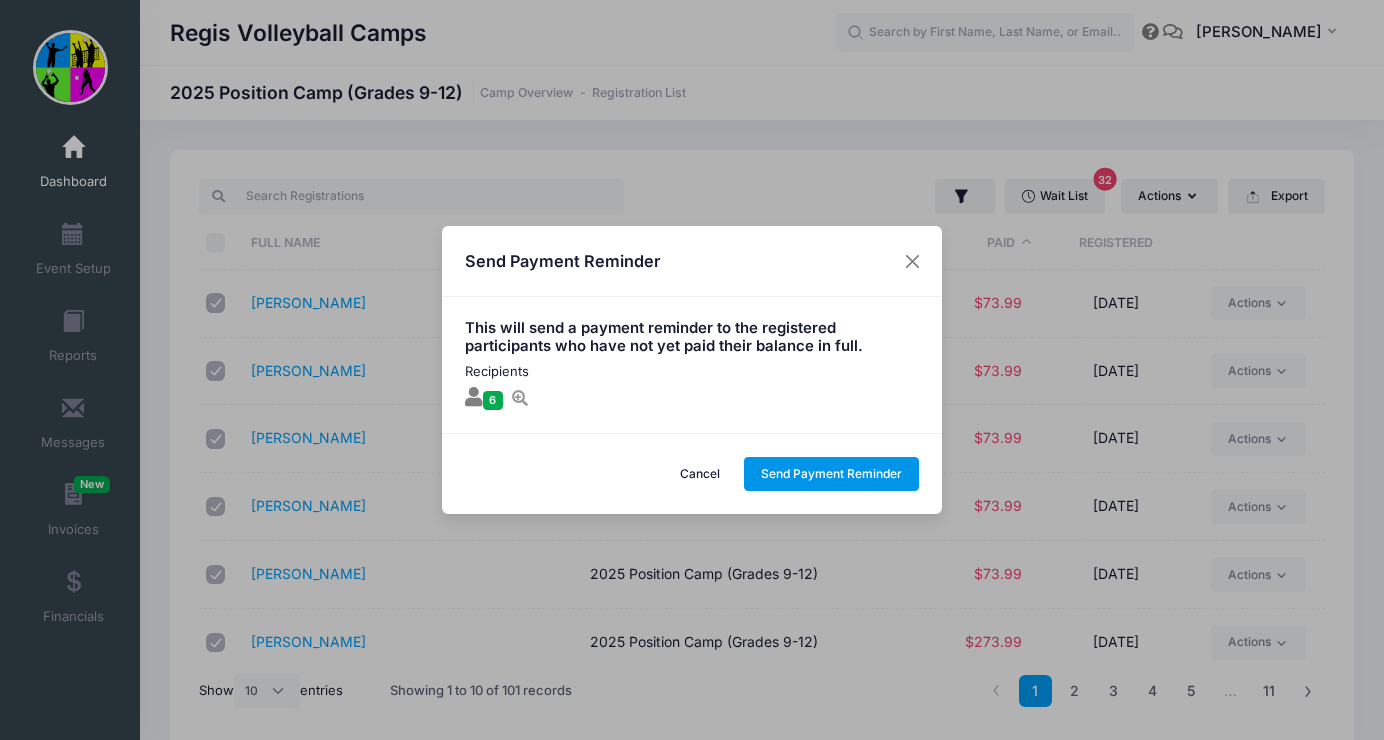 click on "Send Payment Reminder" at bounding box center (832, 474) 